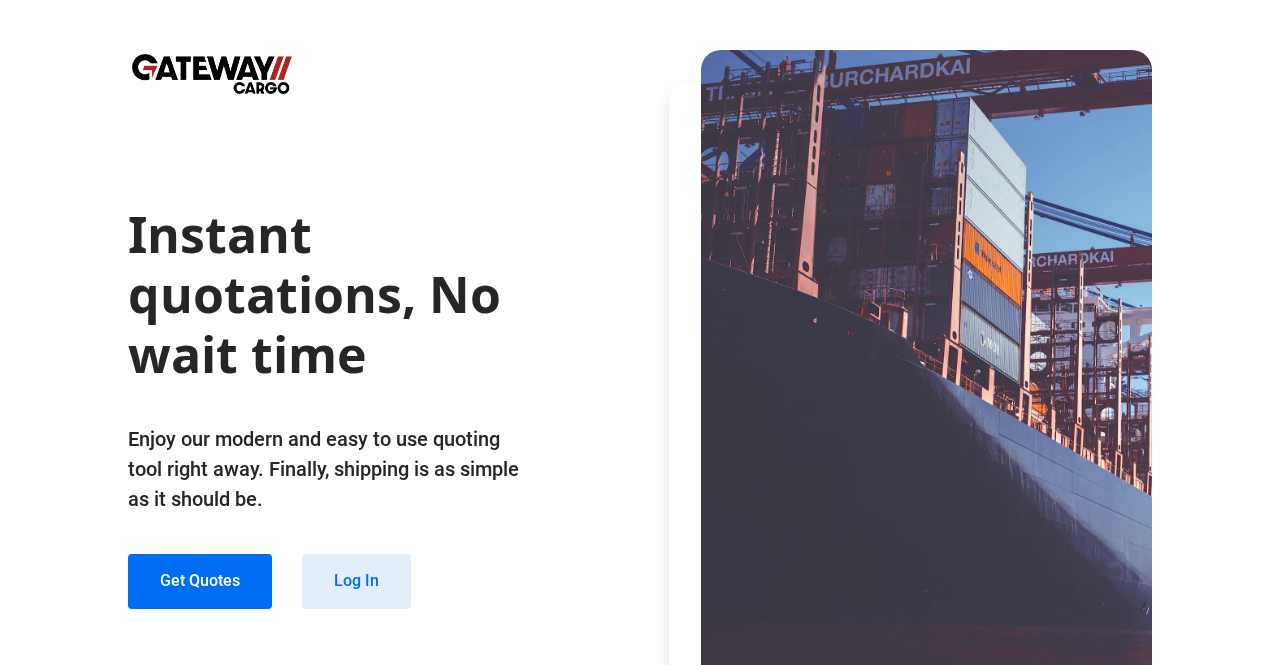 scroll, scrollTop: 0, scrollLeft: 0, axis: both 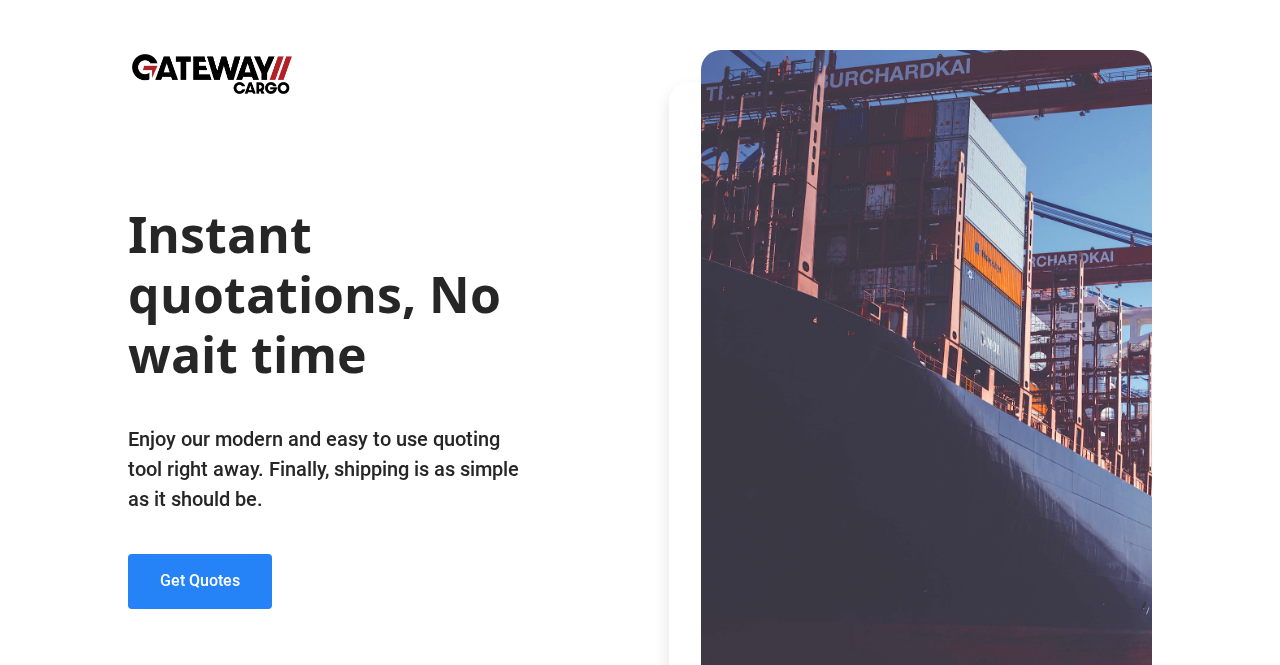 click on "Get Quotes" 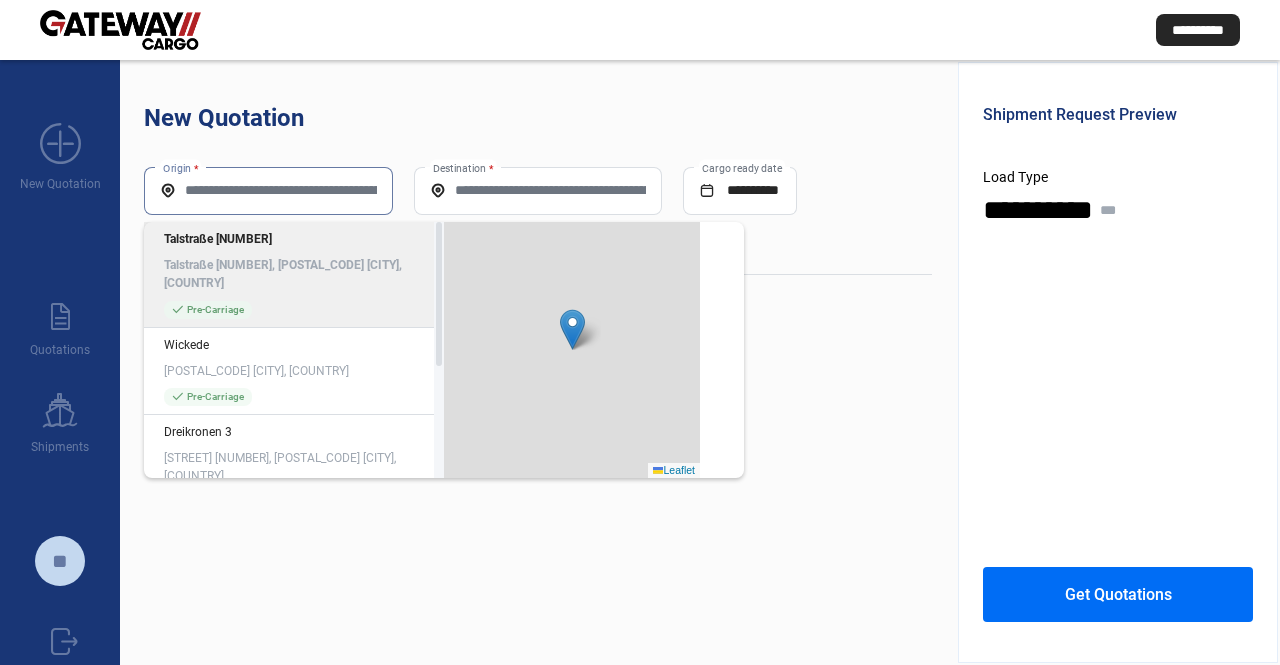click on "Origin *" at bounding box center [268, 190] 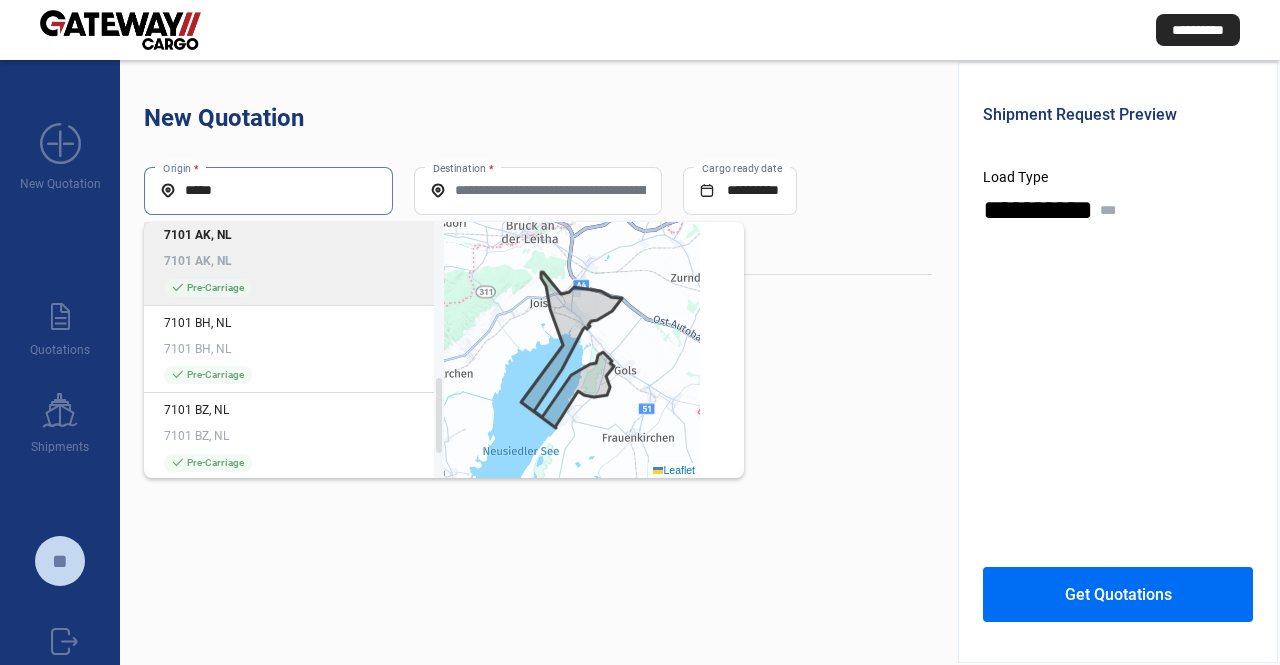 scroll, scrollTop: 616, scrollLeft: 0, axis: vertical 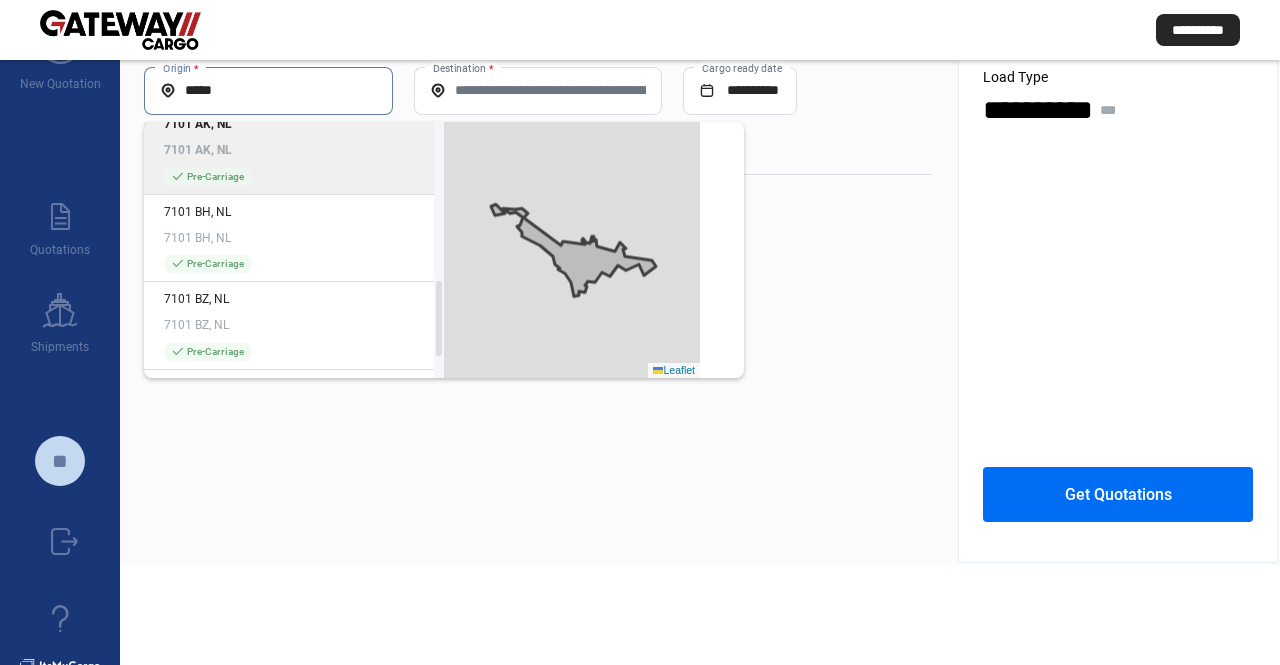 click on "*****" at bounding box center [268, 90] 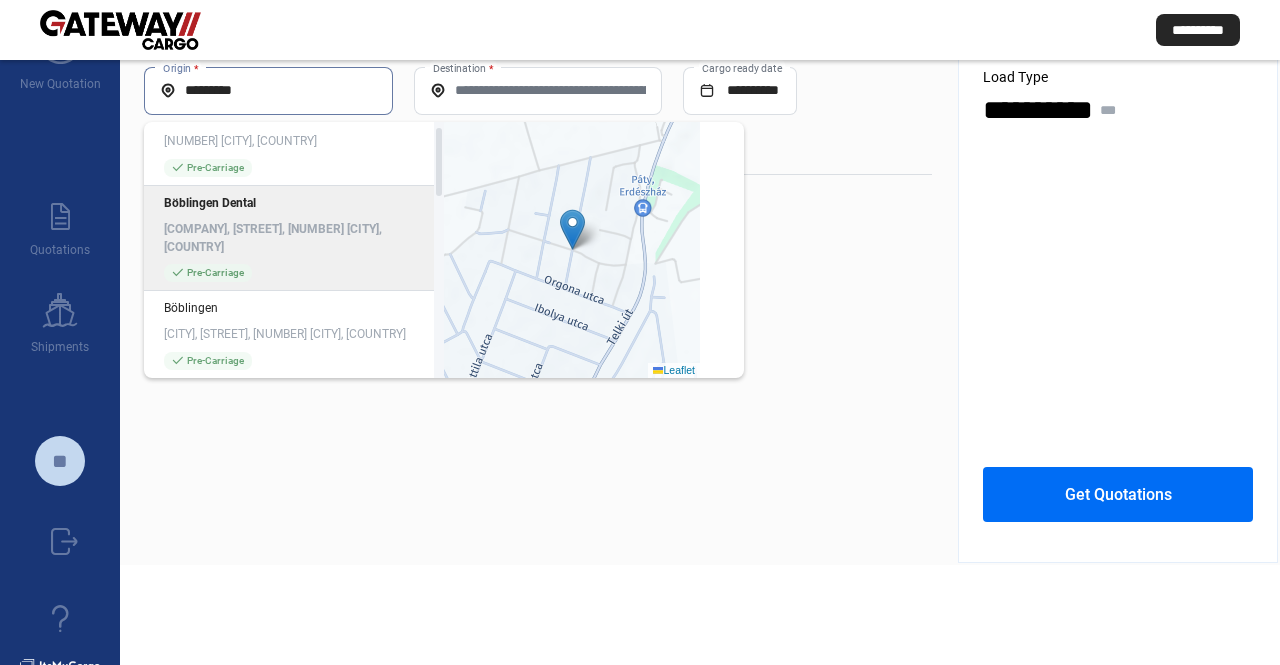 scroll, scrollTop: 0, scrollLeft: 0, axis: both 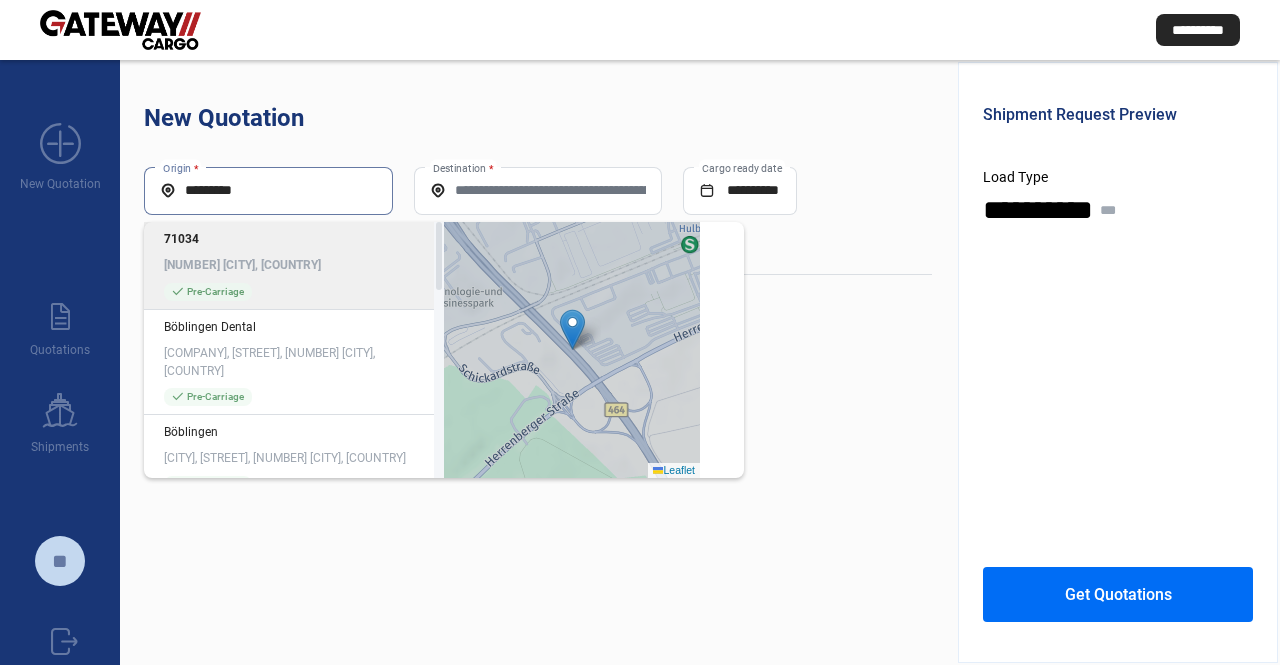 click on "[NUMBER] [CITY], [COUNTRY]" 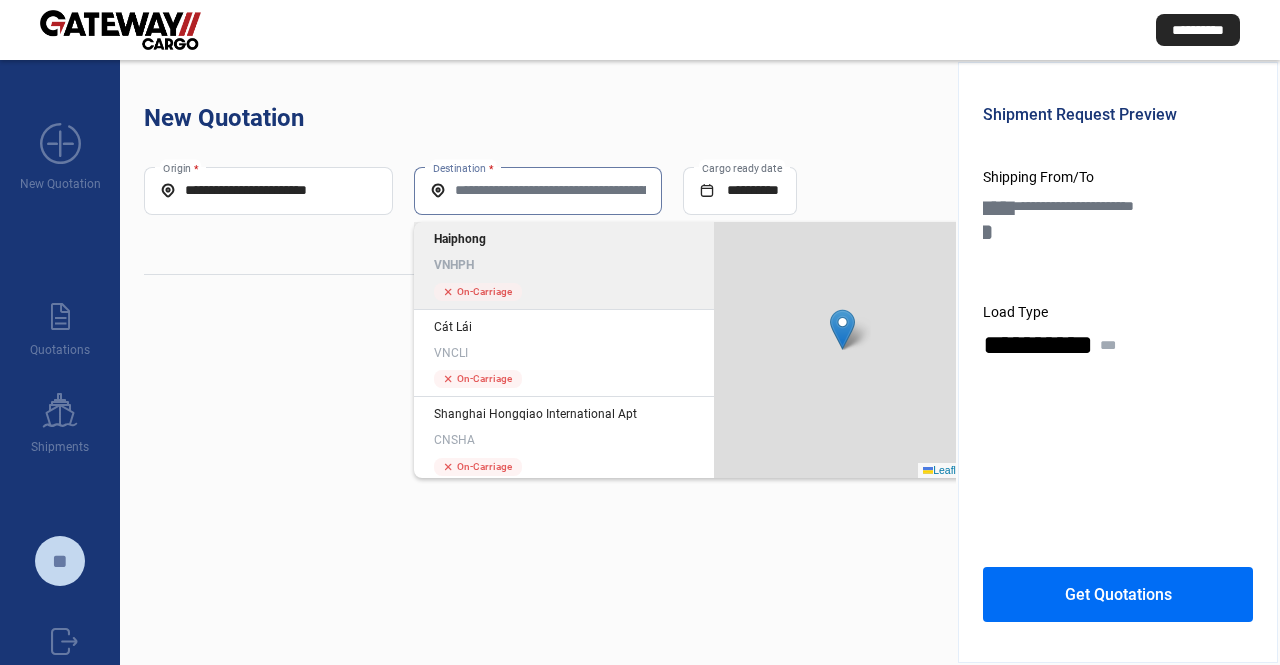 click on "Destination *" at bounding box center [538, 190] 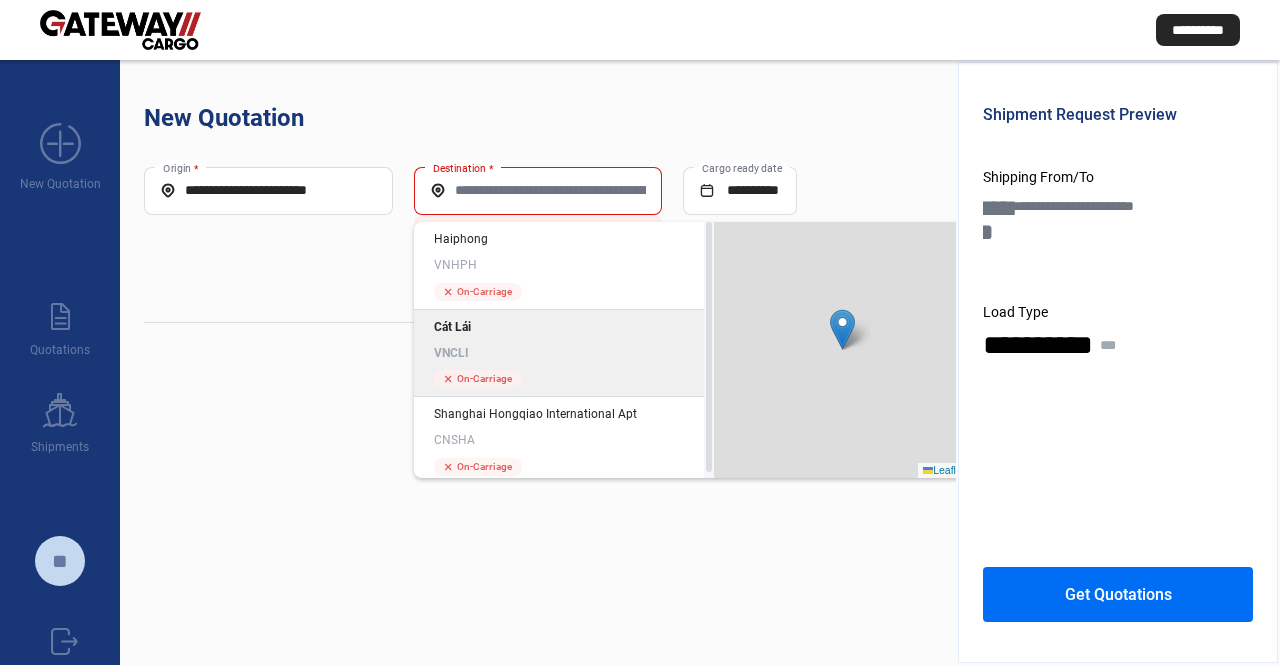 click on "Cát Lái" 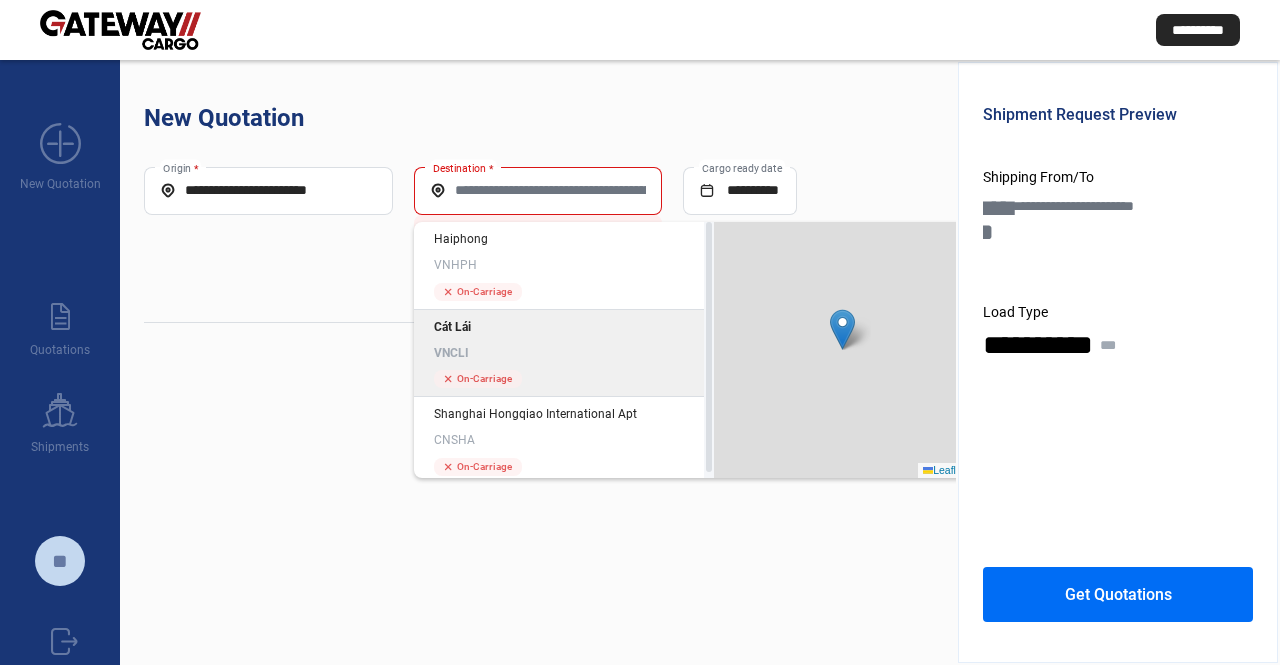 type on "*****" 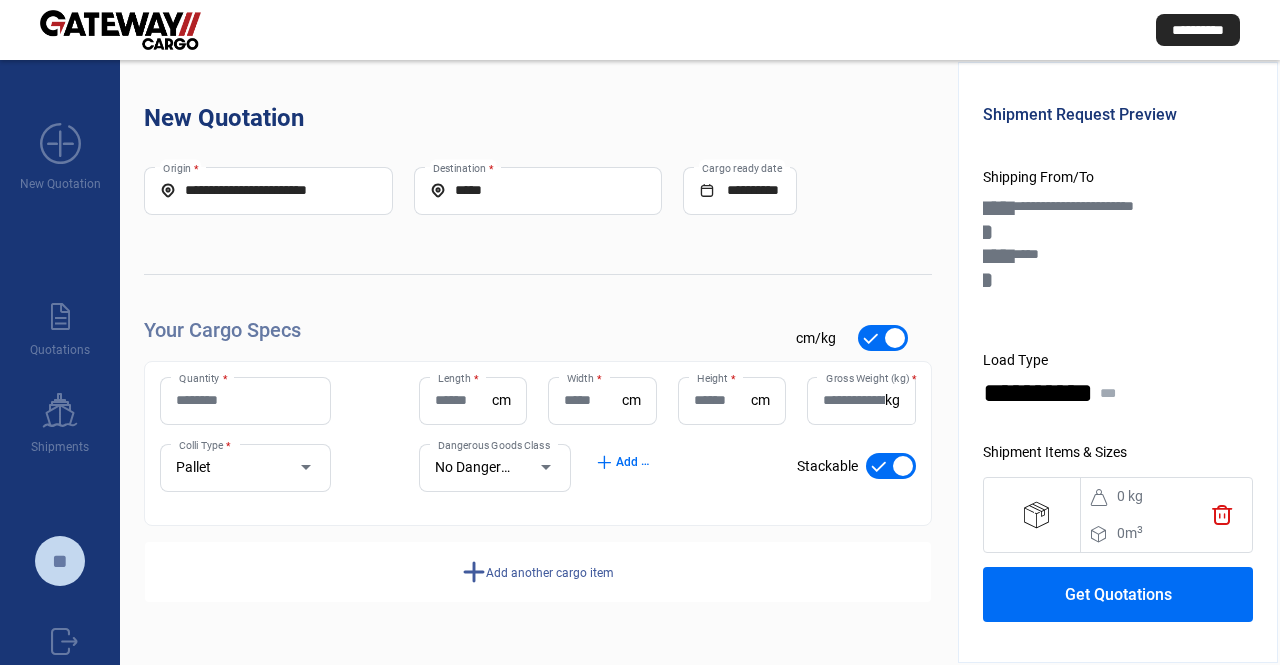 click on "Quantity *" at bounding box center (245, 400) 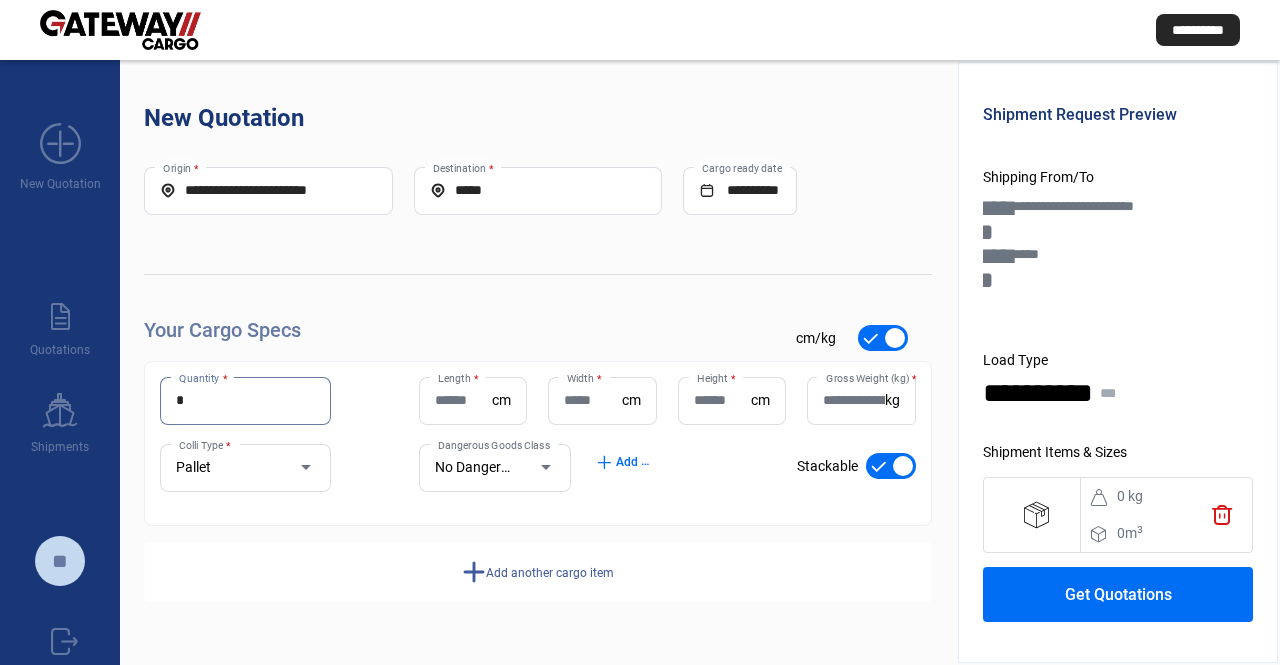 type on "*" 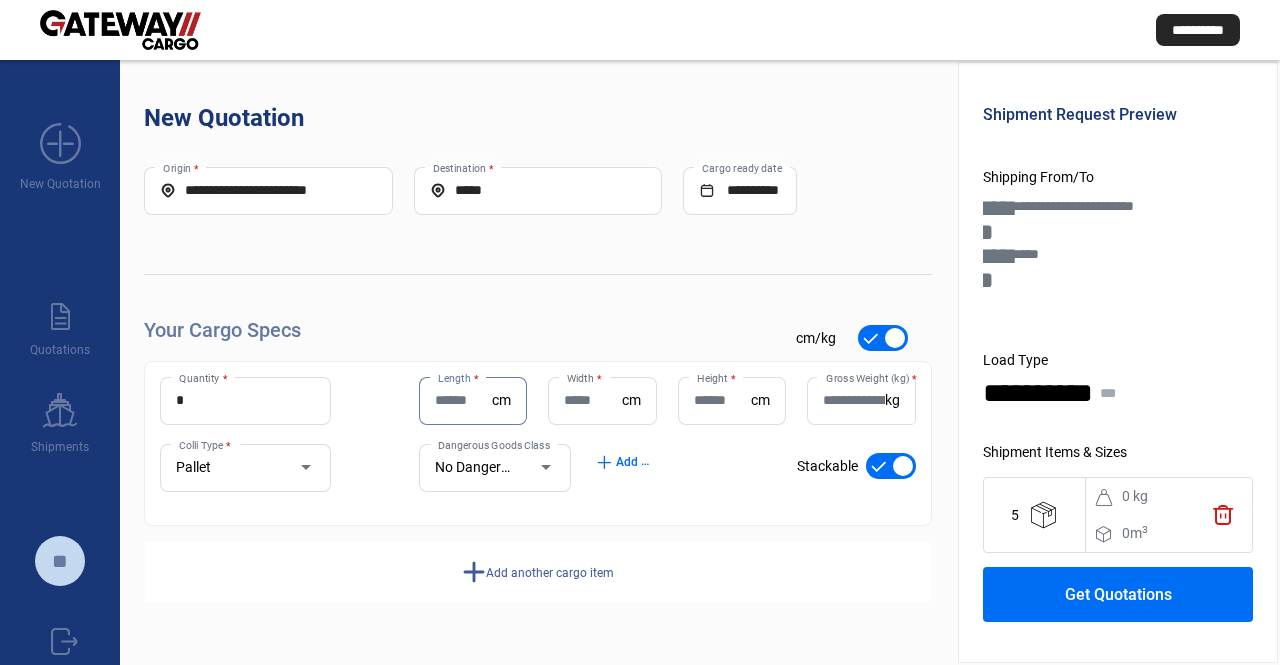 click on "Length  *" at bounding box center (463, 400) 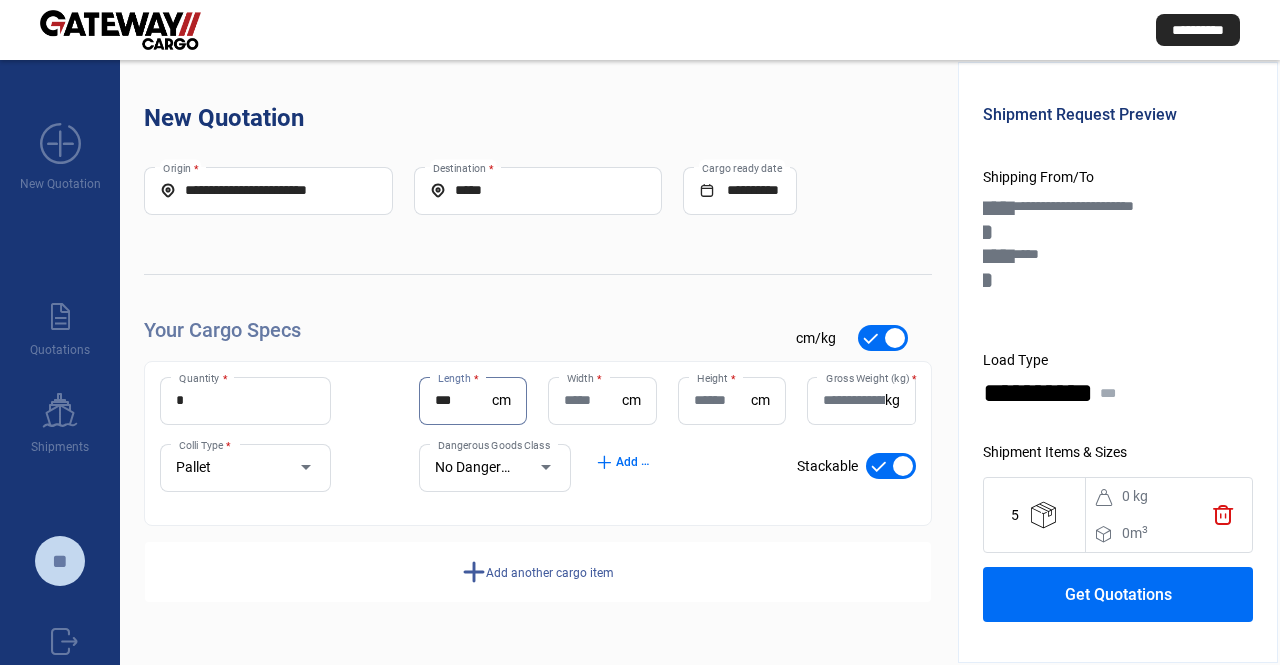 type on "***" 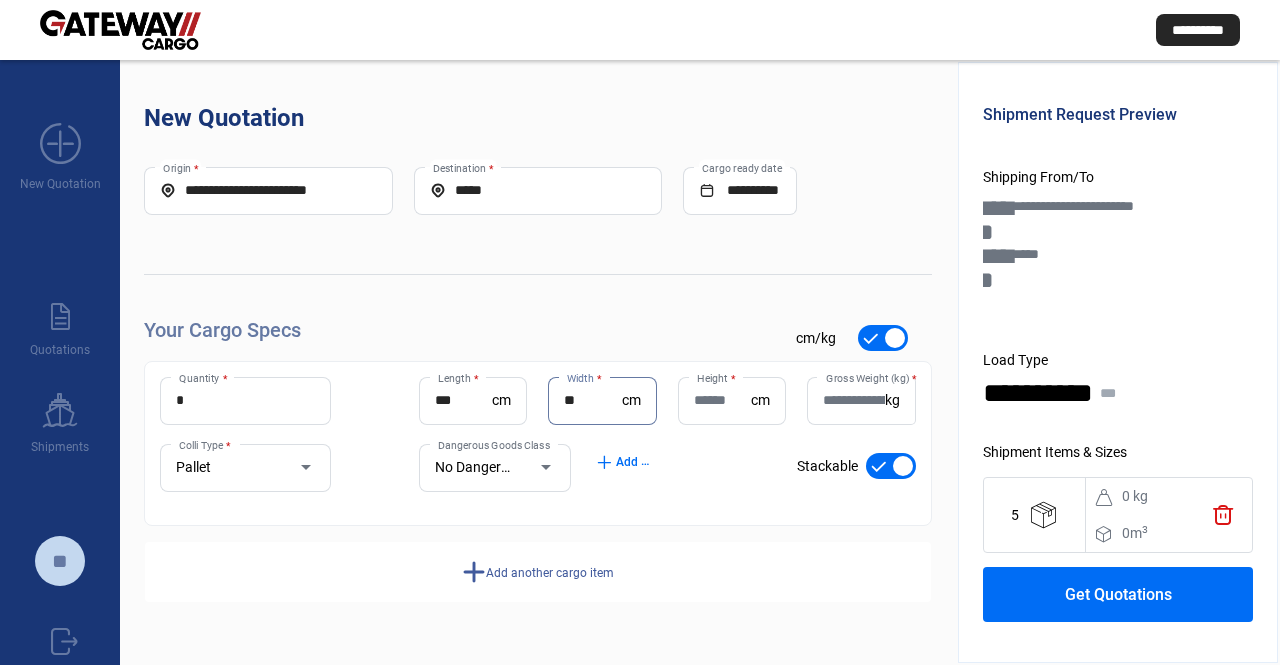 type on "**" 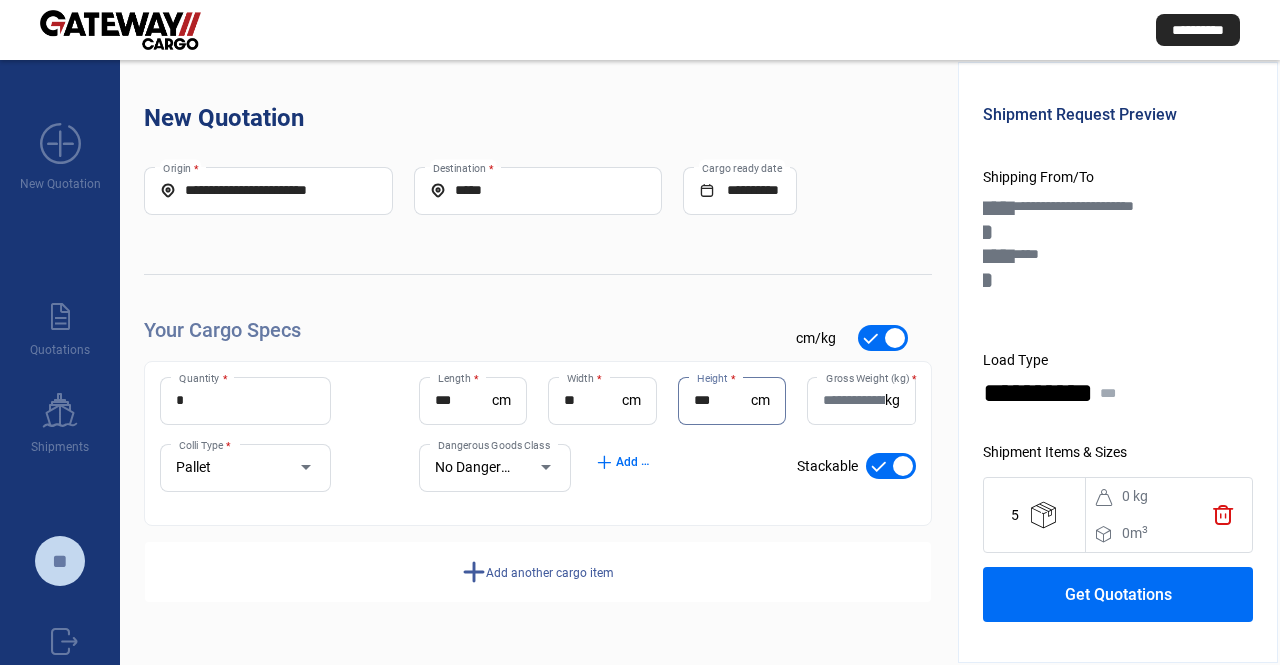 type on "***" 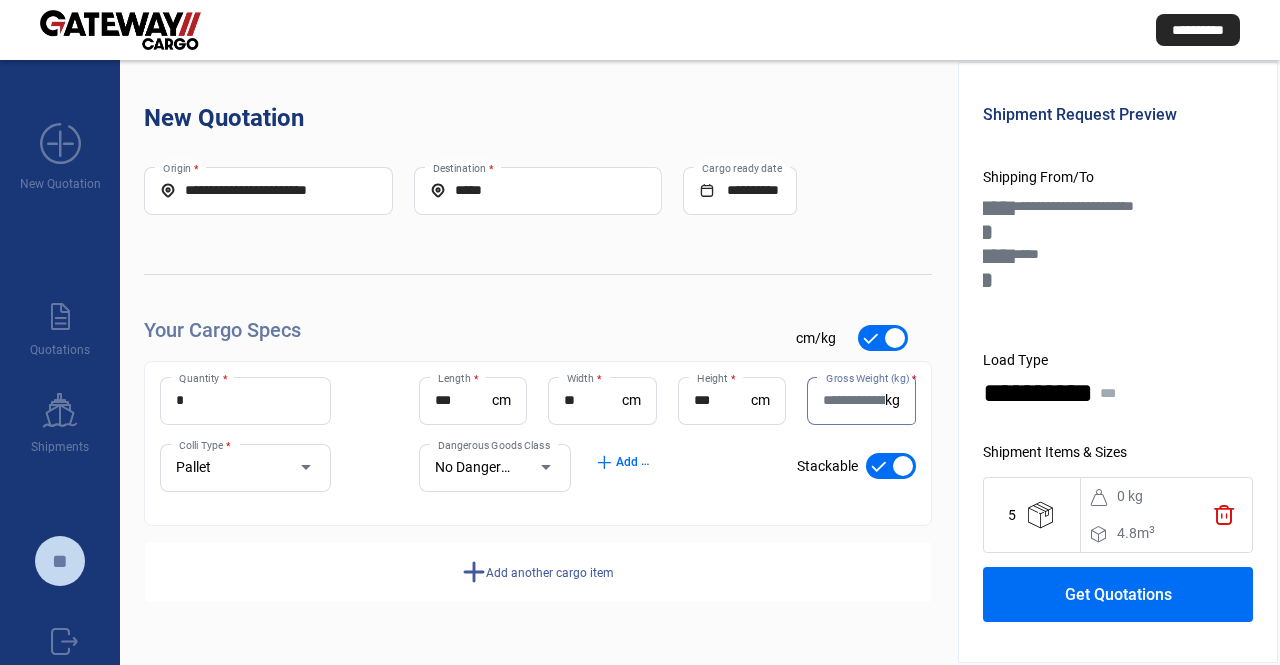 type on "*" 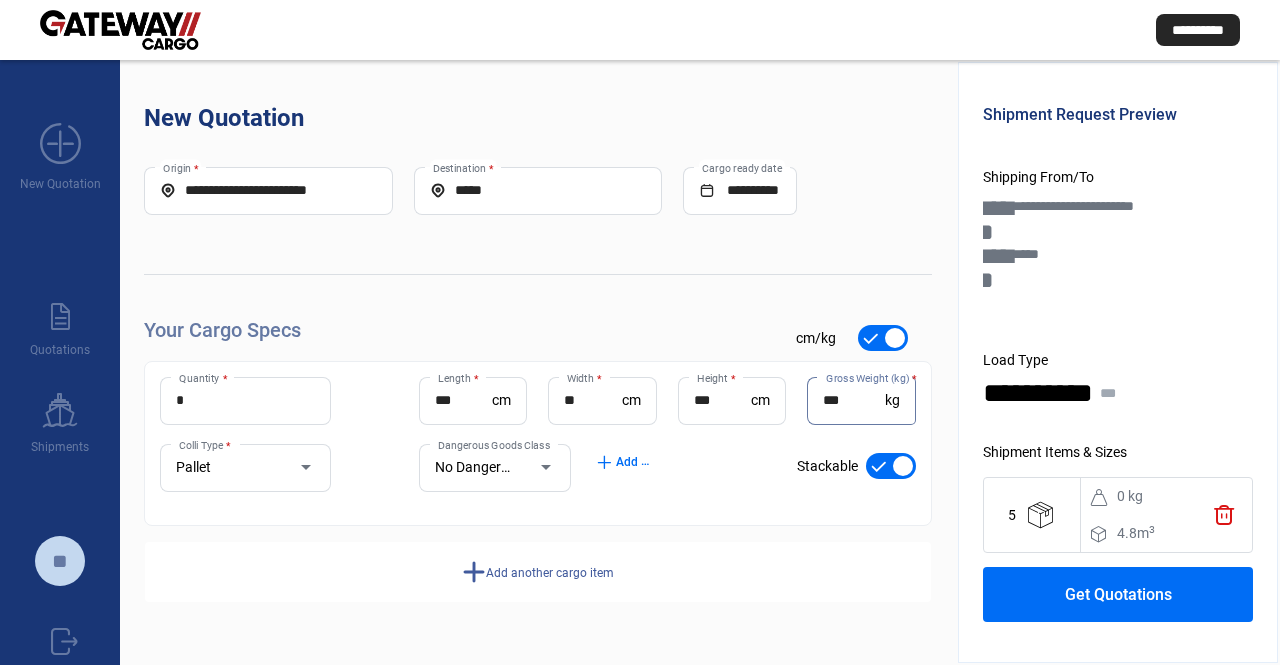 type on "***" 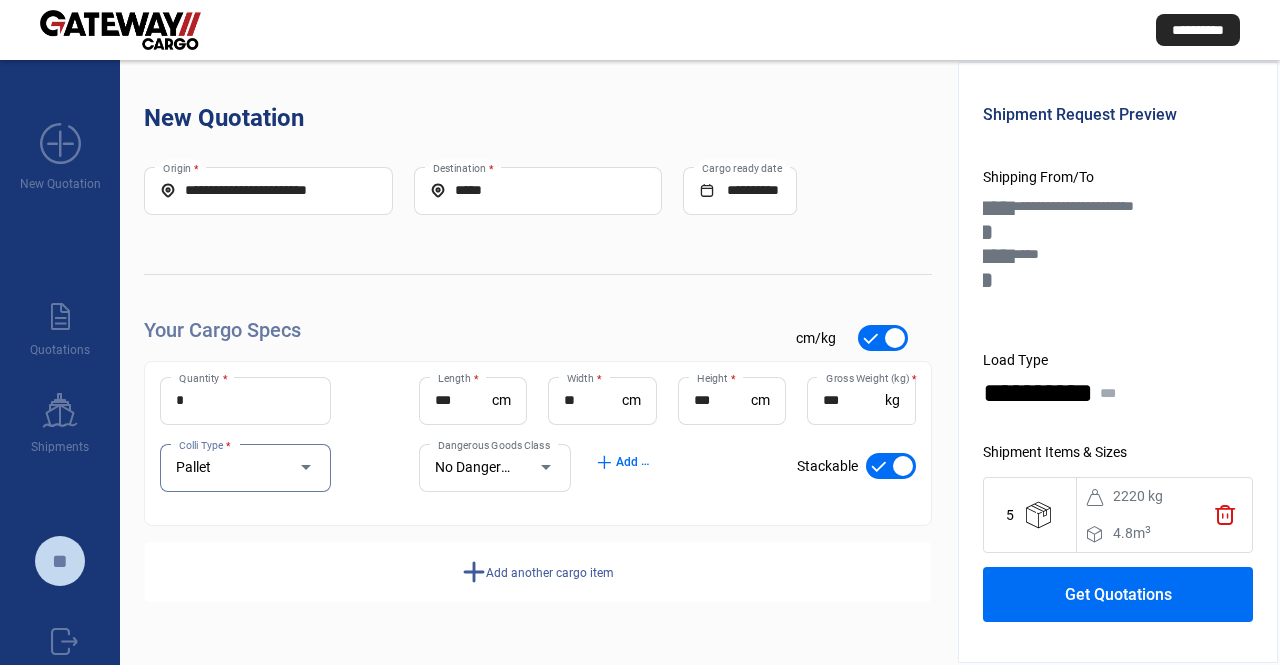 click on "Add another cargo item" 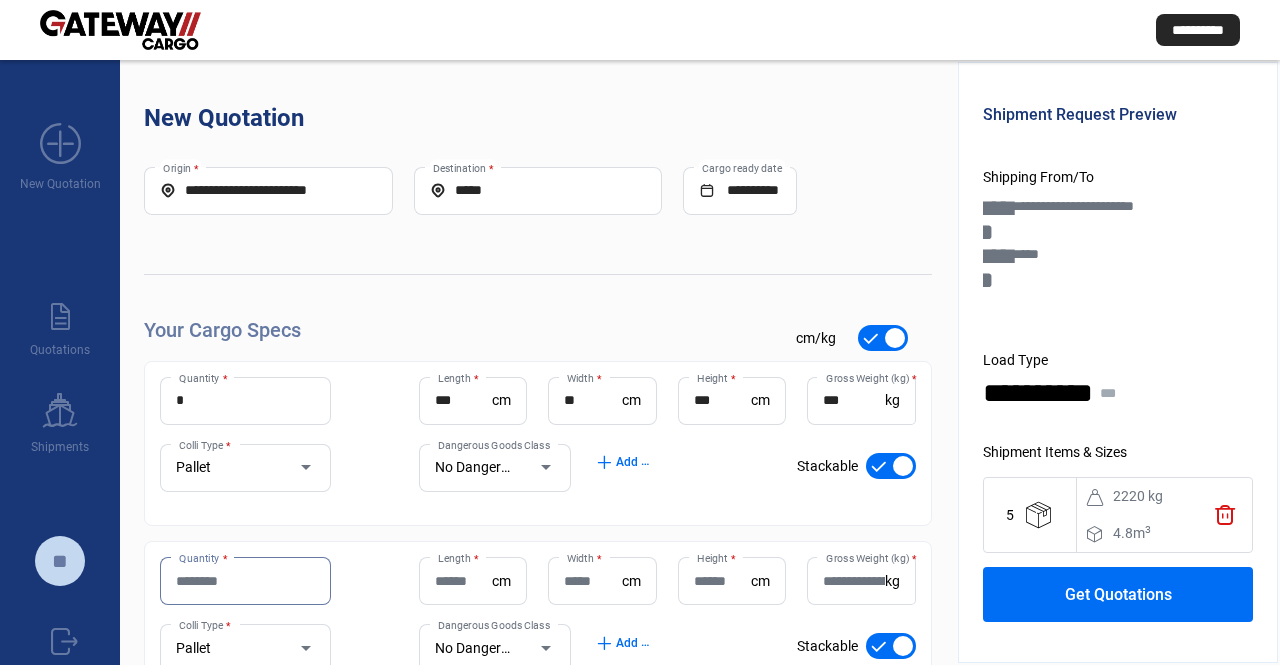 click on "Quantity *" at bounding box center (245, 581) 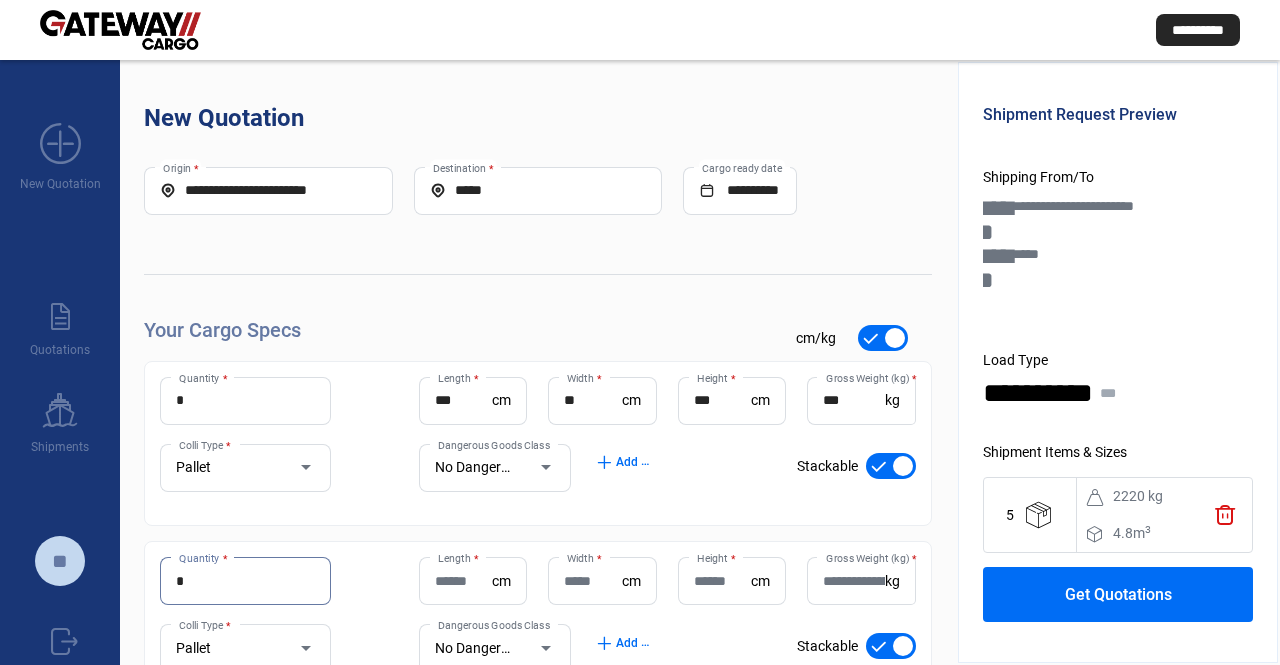 type on "*" 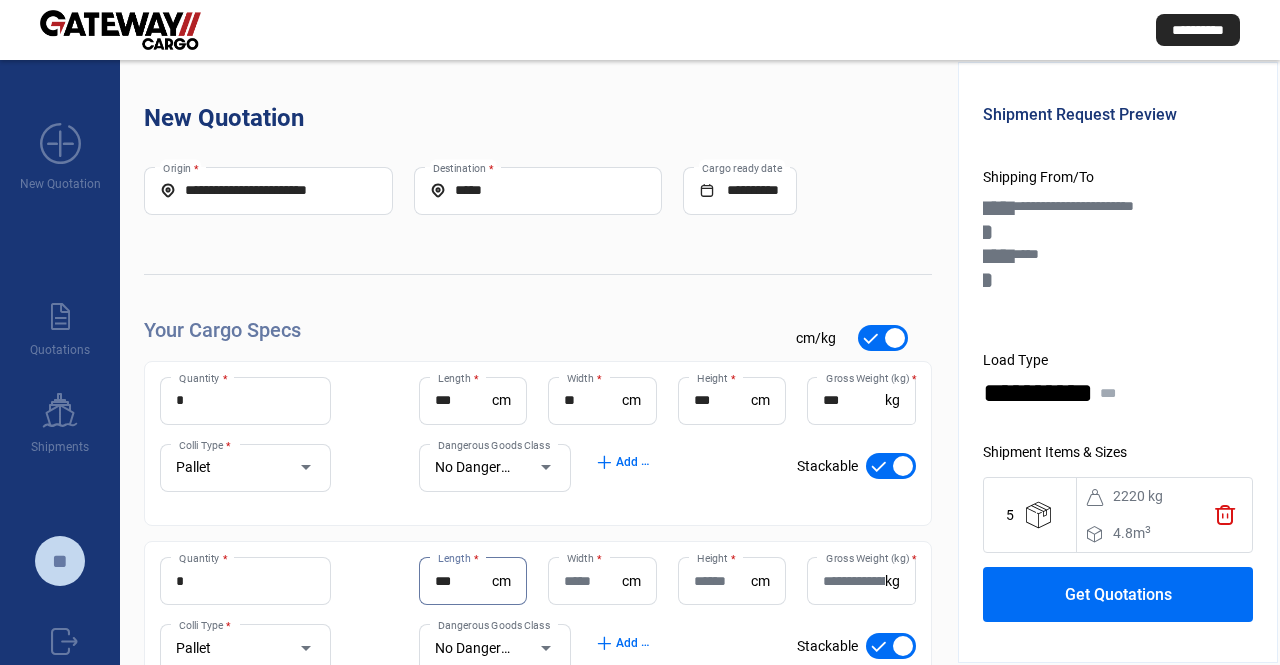 type on "***" 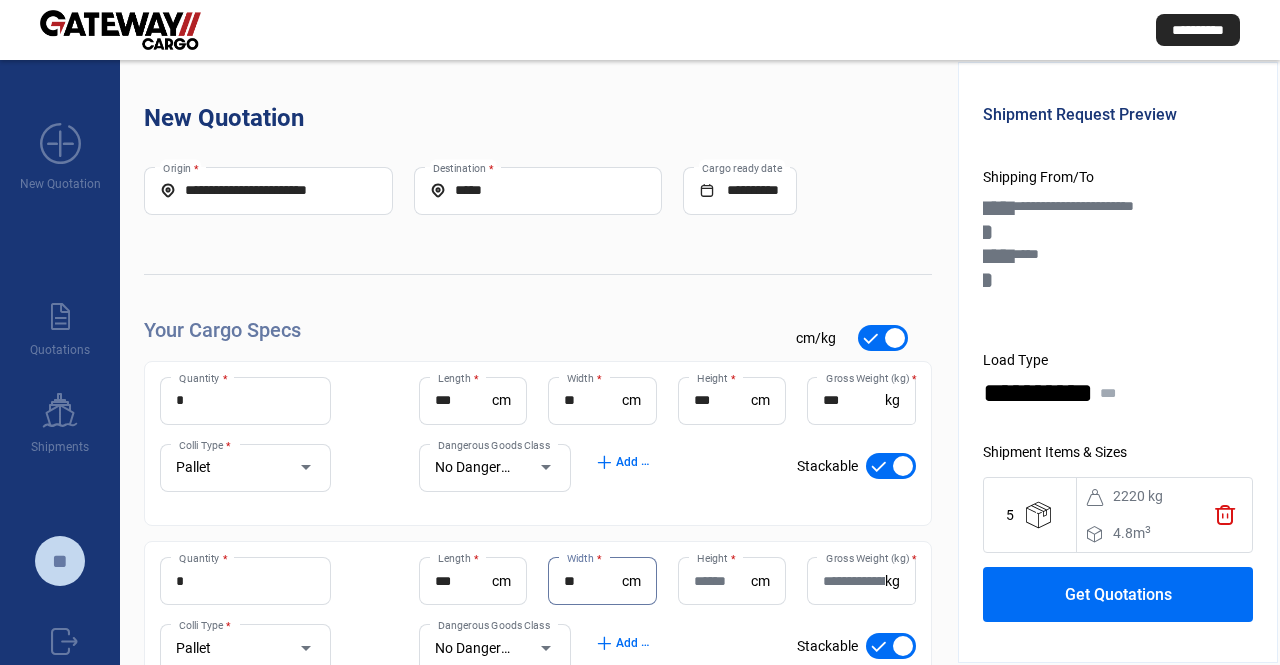type on "**" 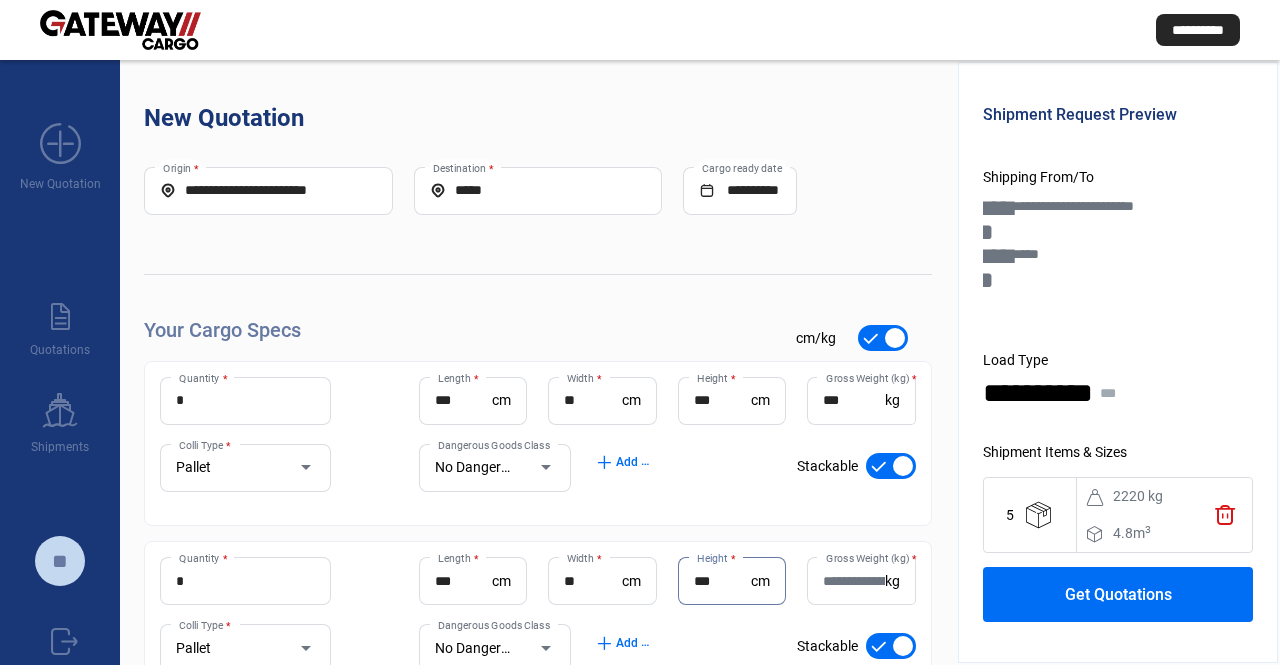 type on "***" 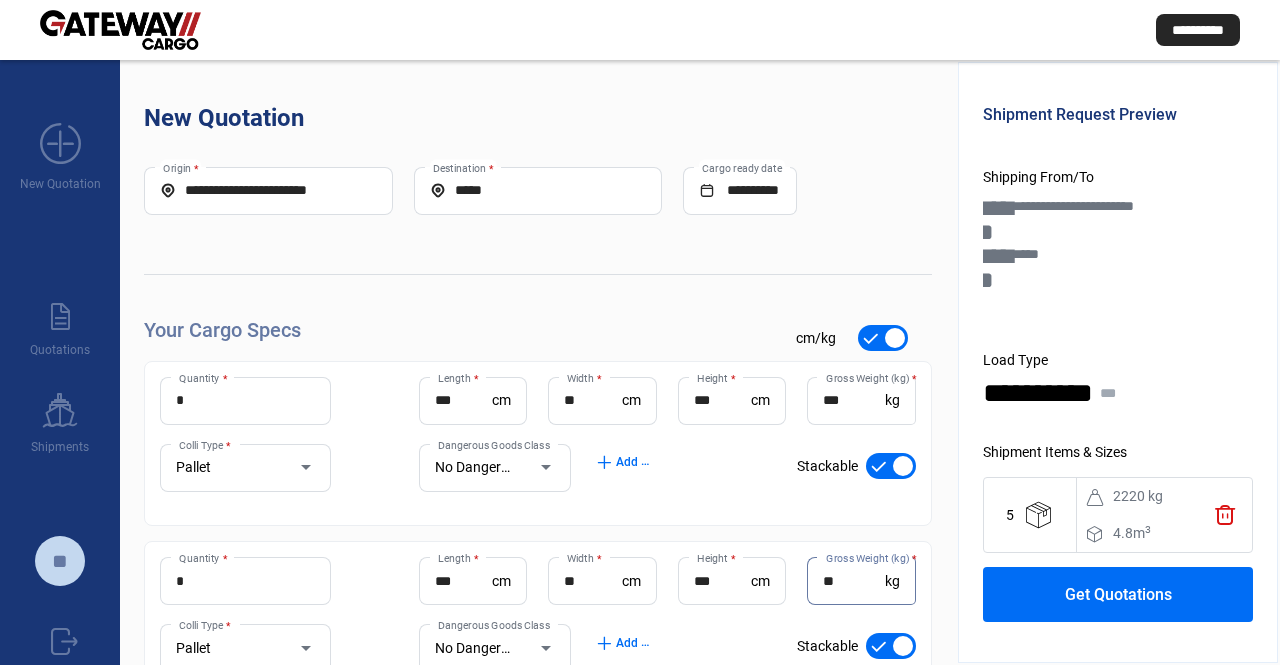 type on "**" 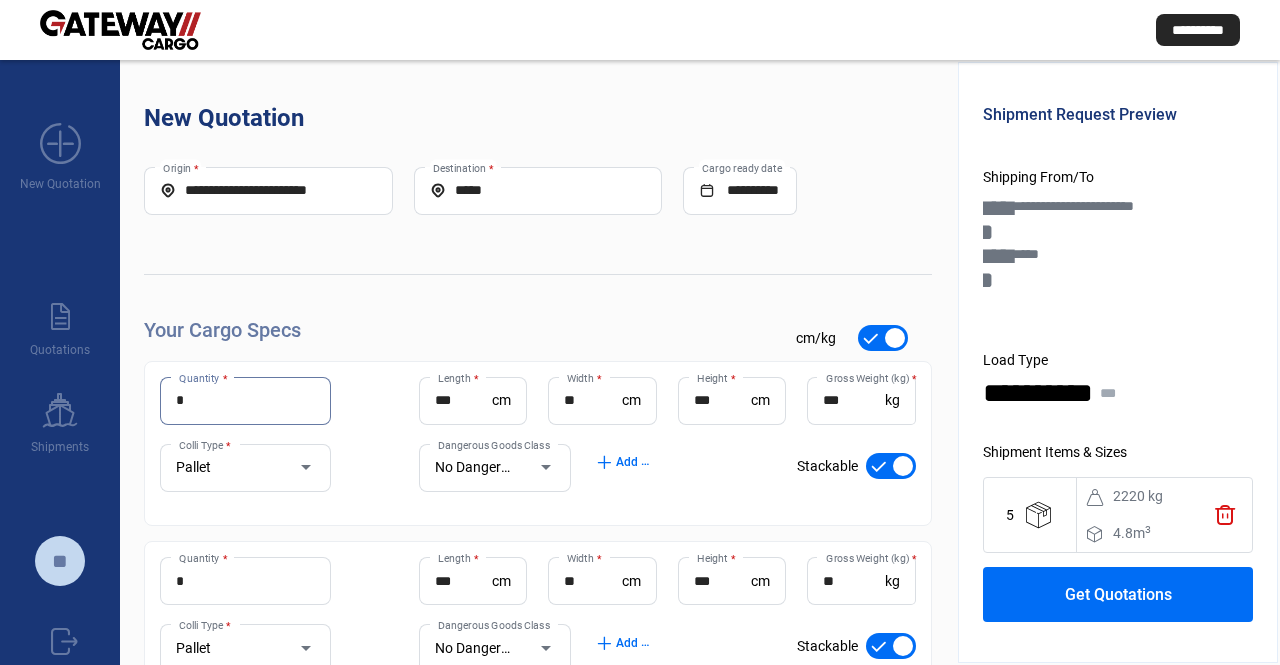 drag, startPoint x: 200, startPoint y: 398, endPoint x: 128, endPoint y: 391, distance: 72.33948 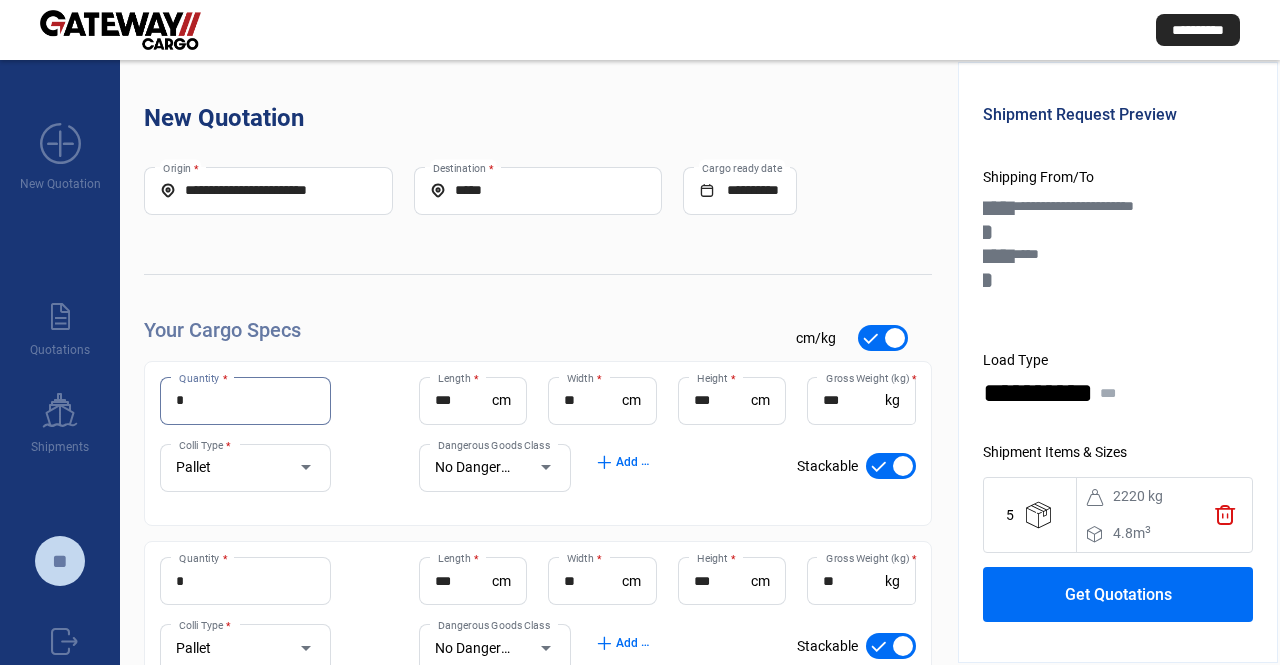 type on "*" 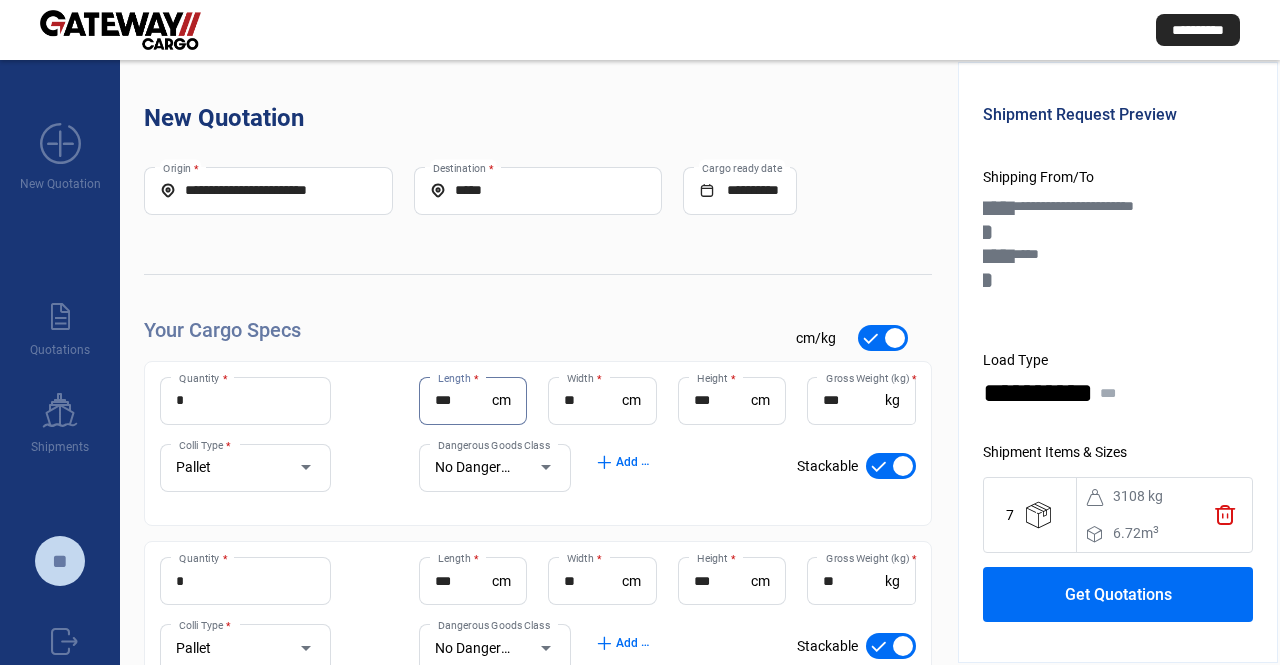 scroll, scrollTop: 100, scrollLeft: 0, axis: vertical 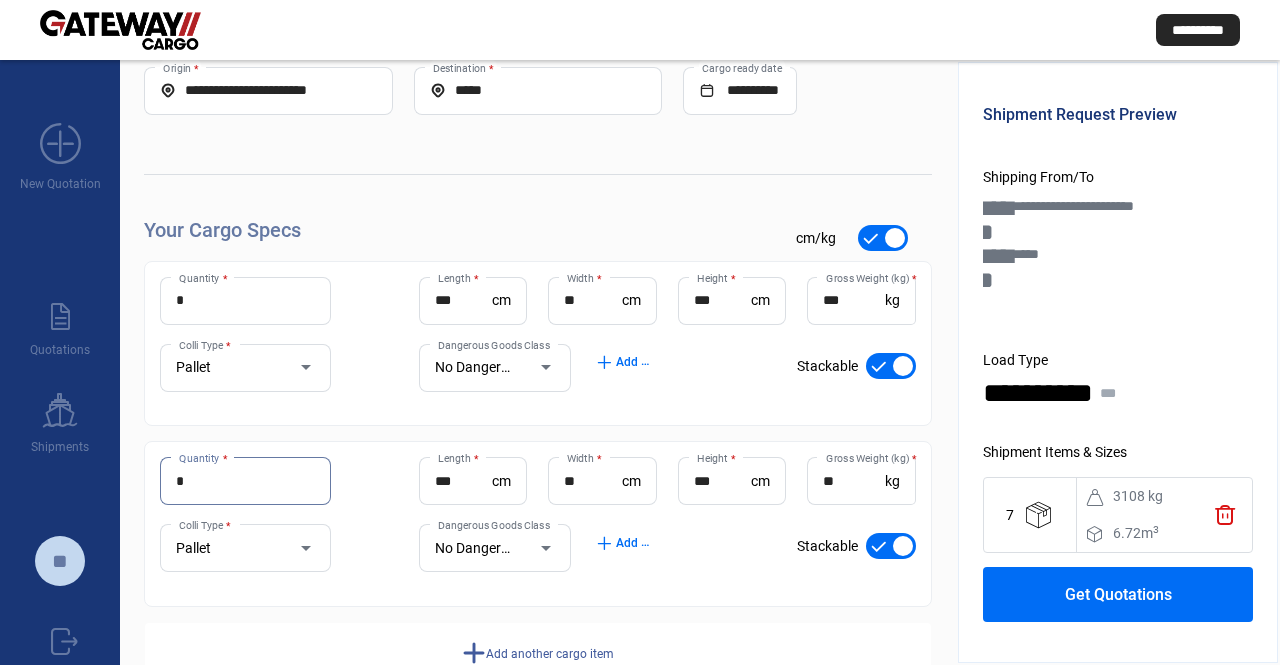 drag, startPoint x: 204, startPoint y: 485, endPoint x: 180, endPoint y: 487, distance: 24.083189 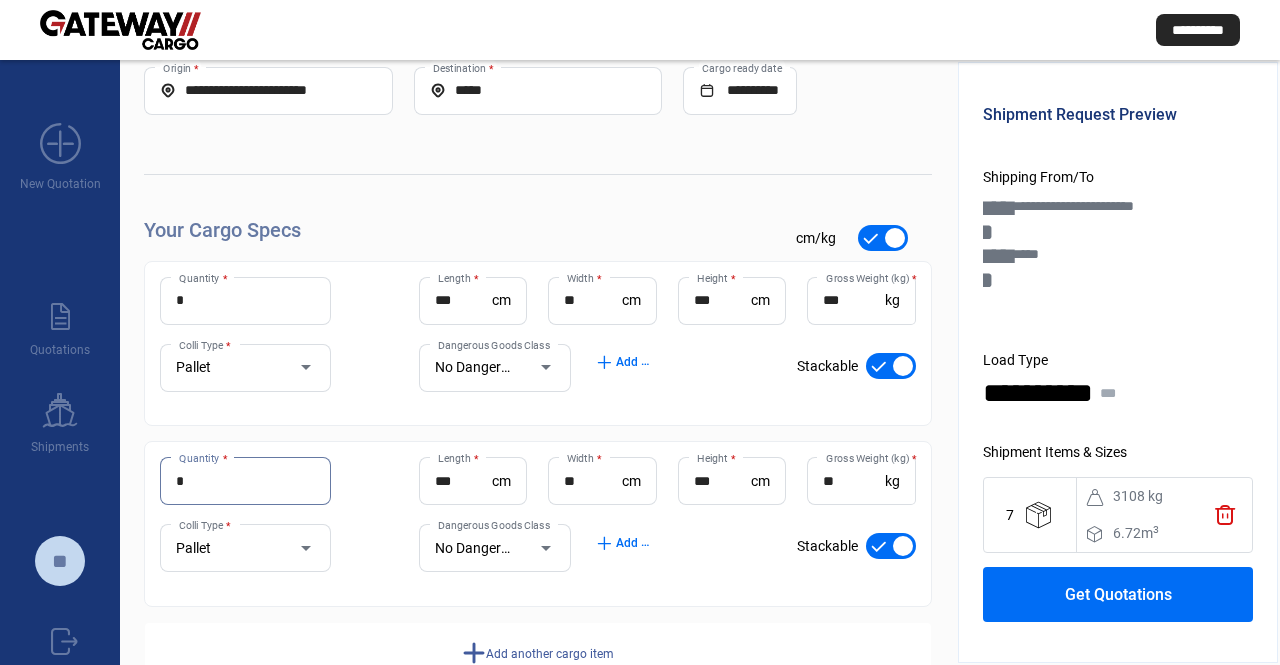 click on "*" at bounding box center (245, 481) 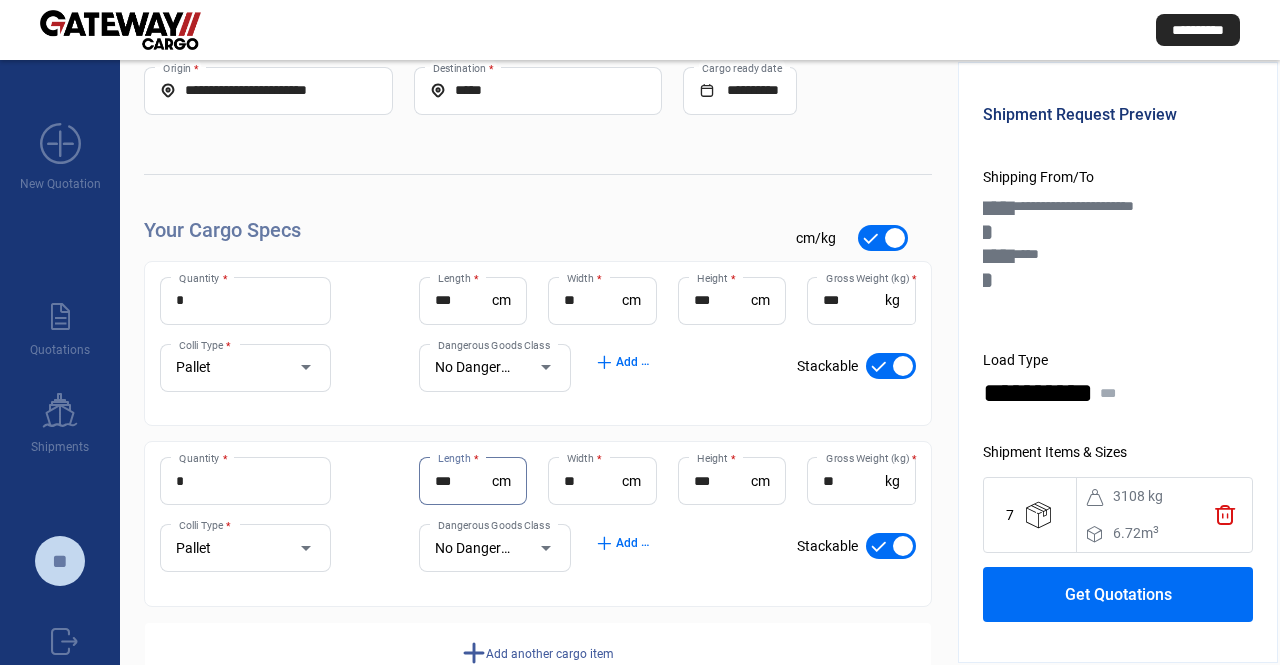 drag, startPoint x: 462, startPoint y: 479, endPoint x: 362, endPoint y: 476, distance: 100.04499 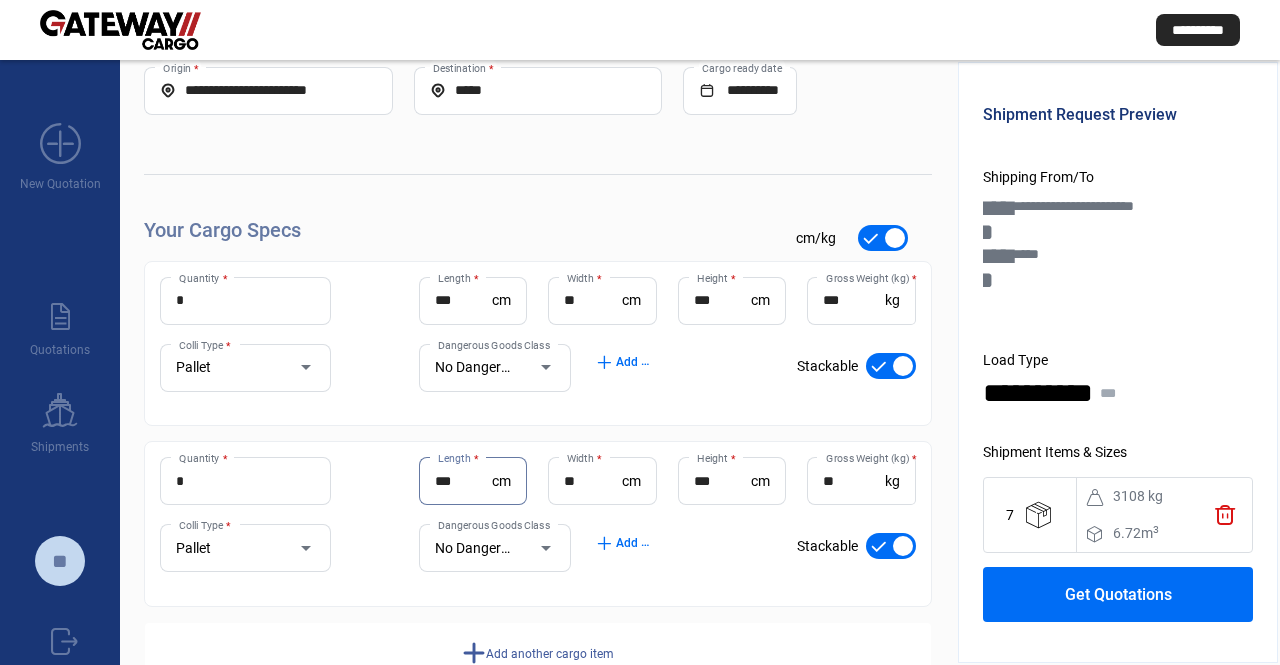click on "*  Quantity * *** Length  * cm ** Width  * cm *** Height  * cm ** Gross Weight (kg)  * kg" 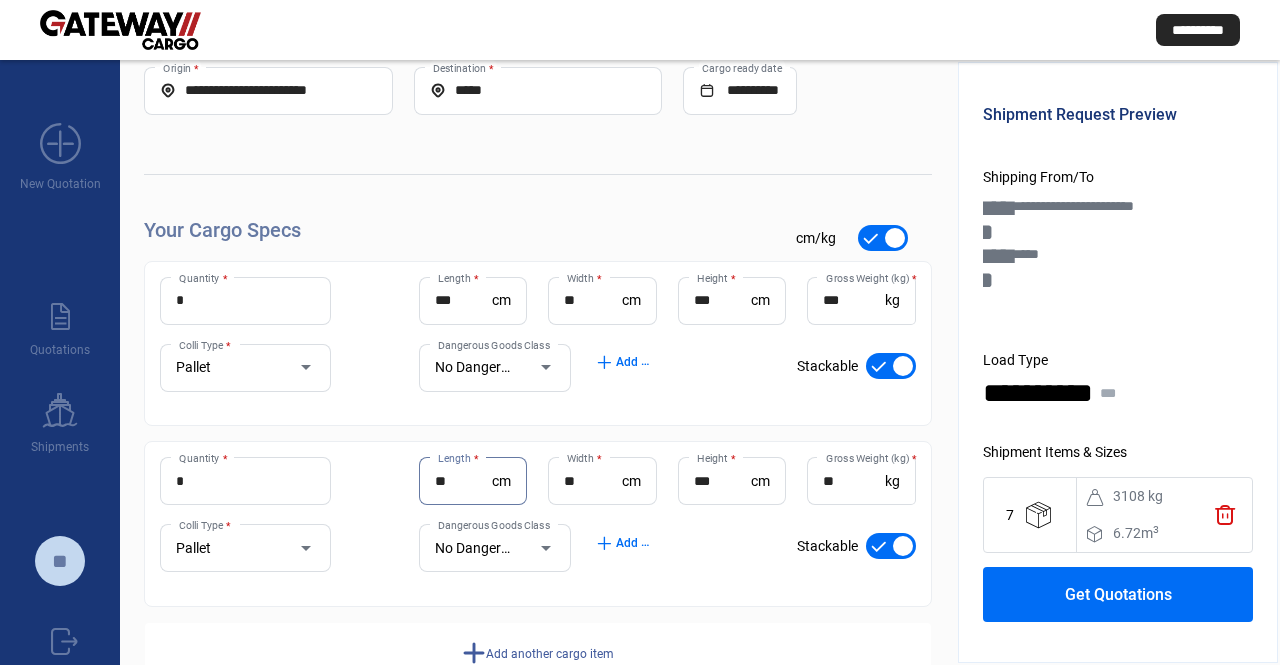 type on "**" 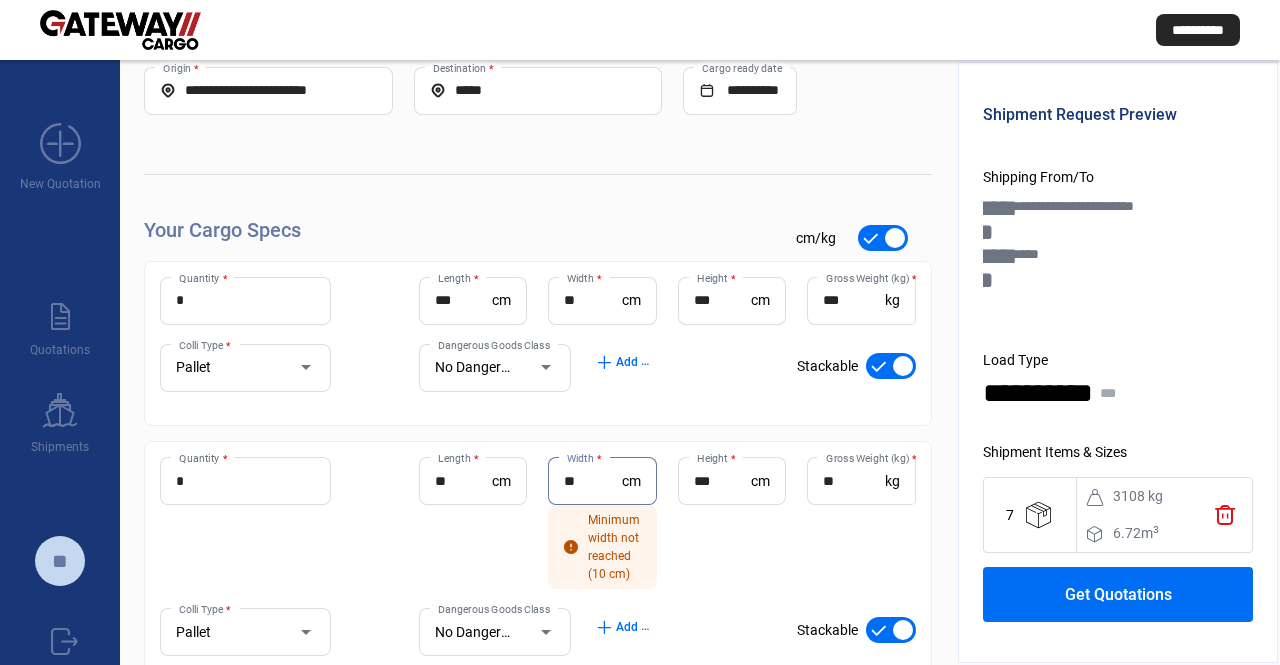 type on "**" 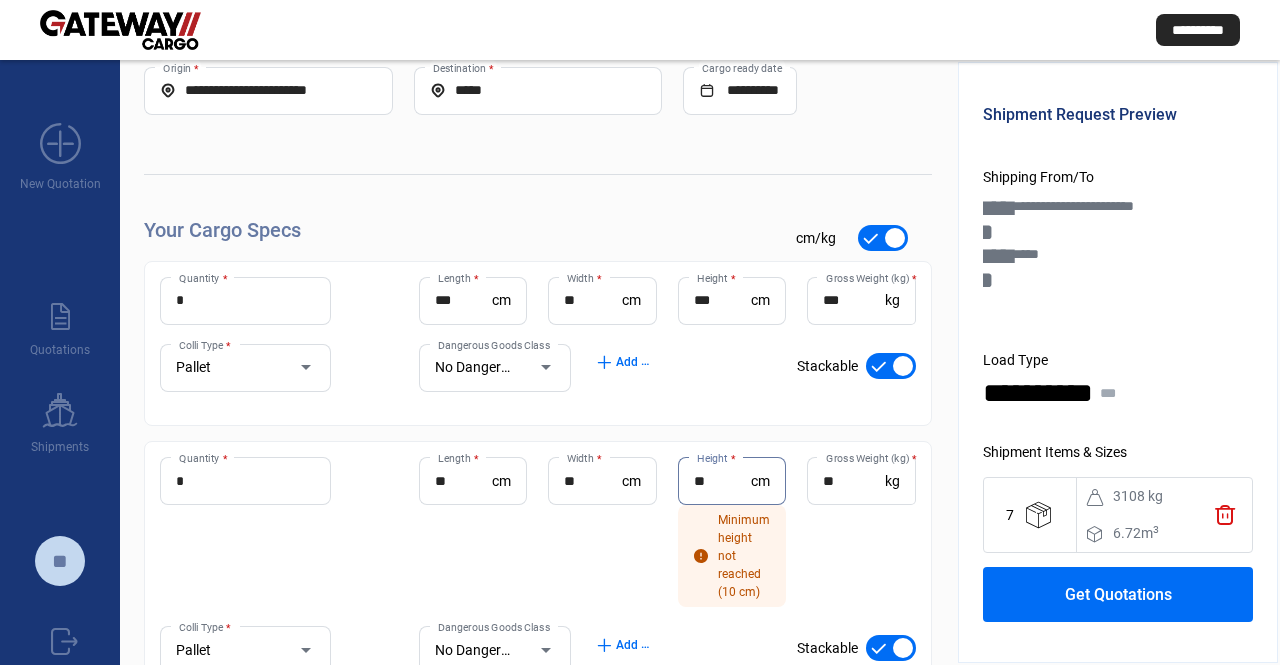 type on "***" 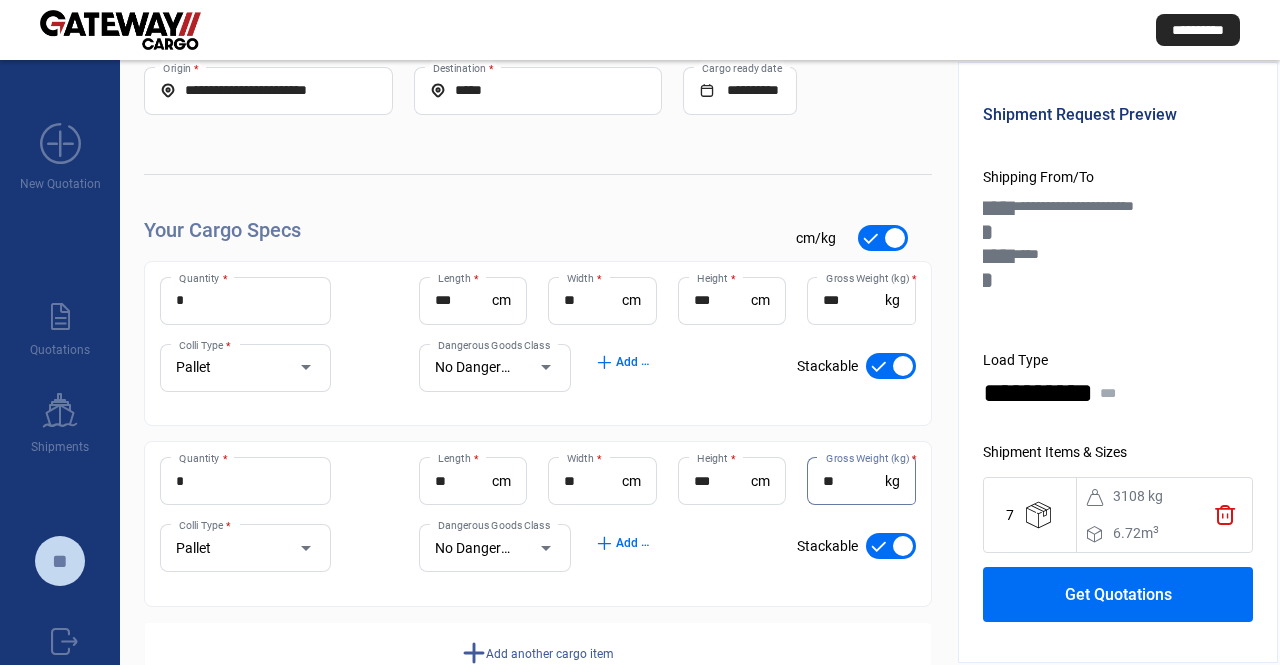 type on "*" 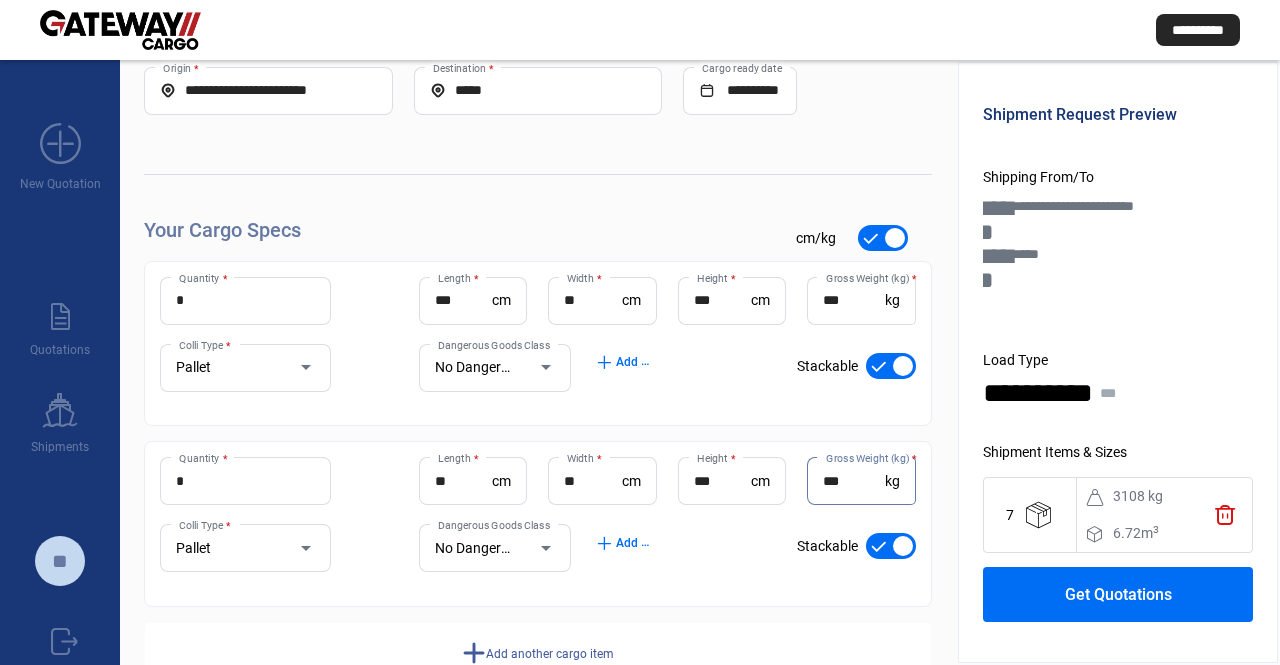 type on "***" 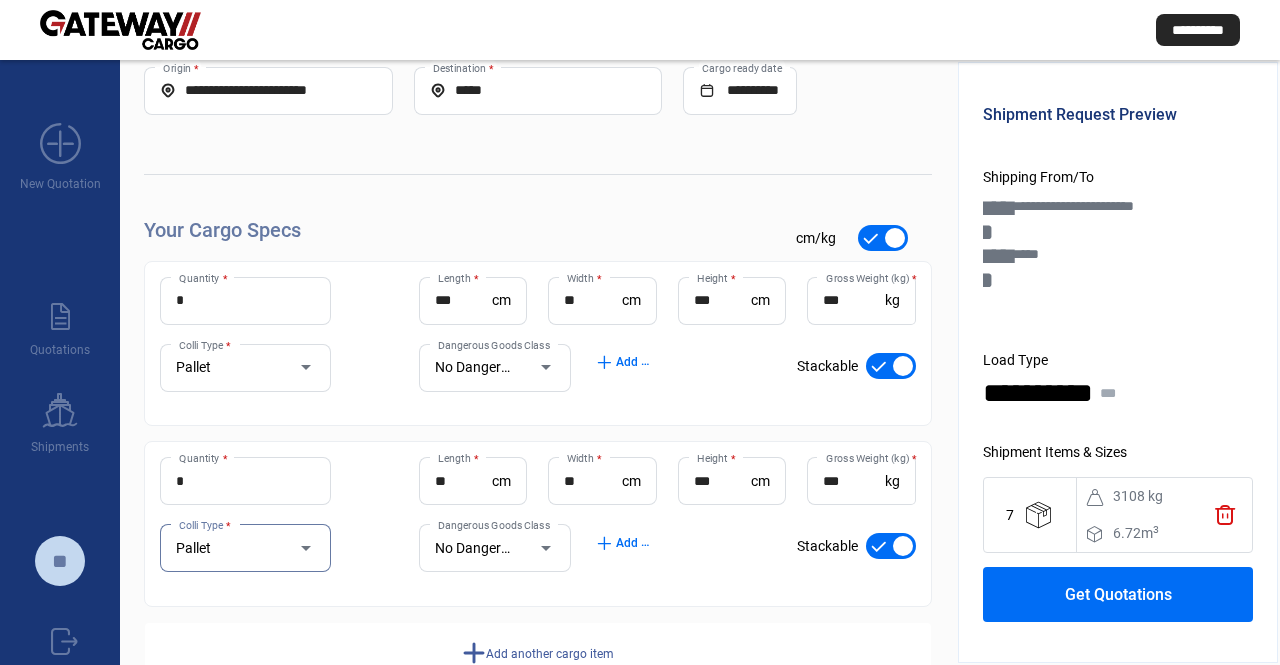 scroll, scrollTop: 104, scrollLeft: 0, axis: vertical 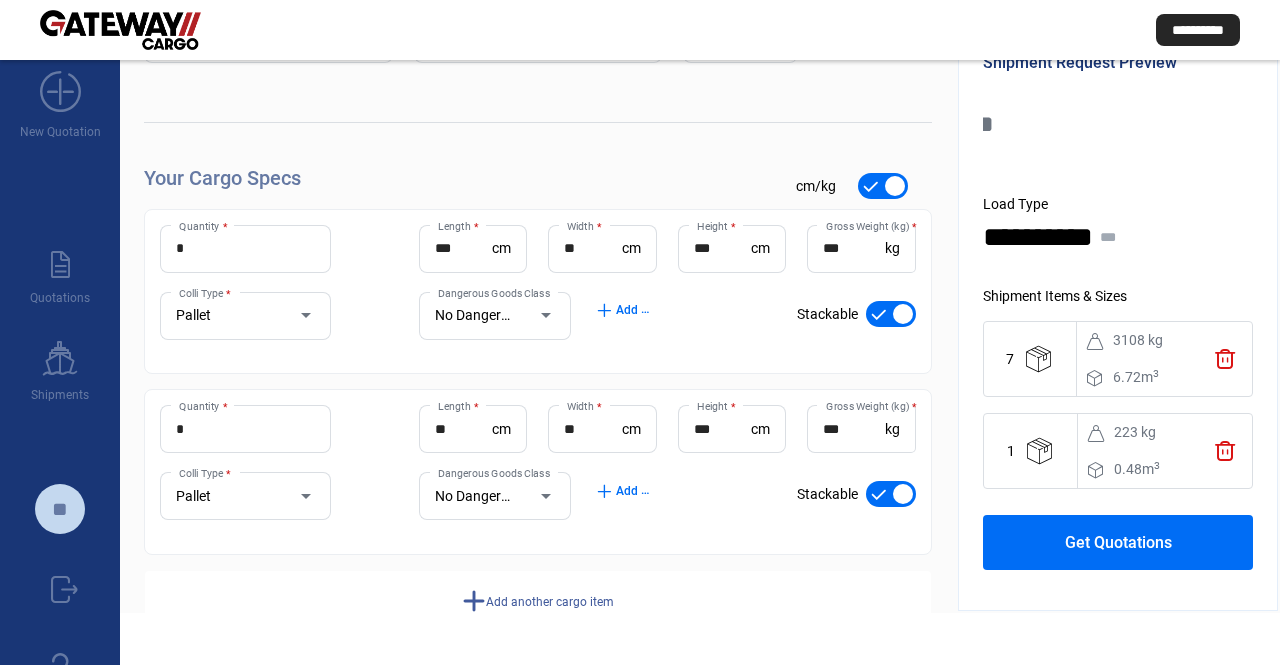 click on "Get Quotations" 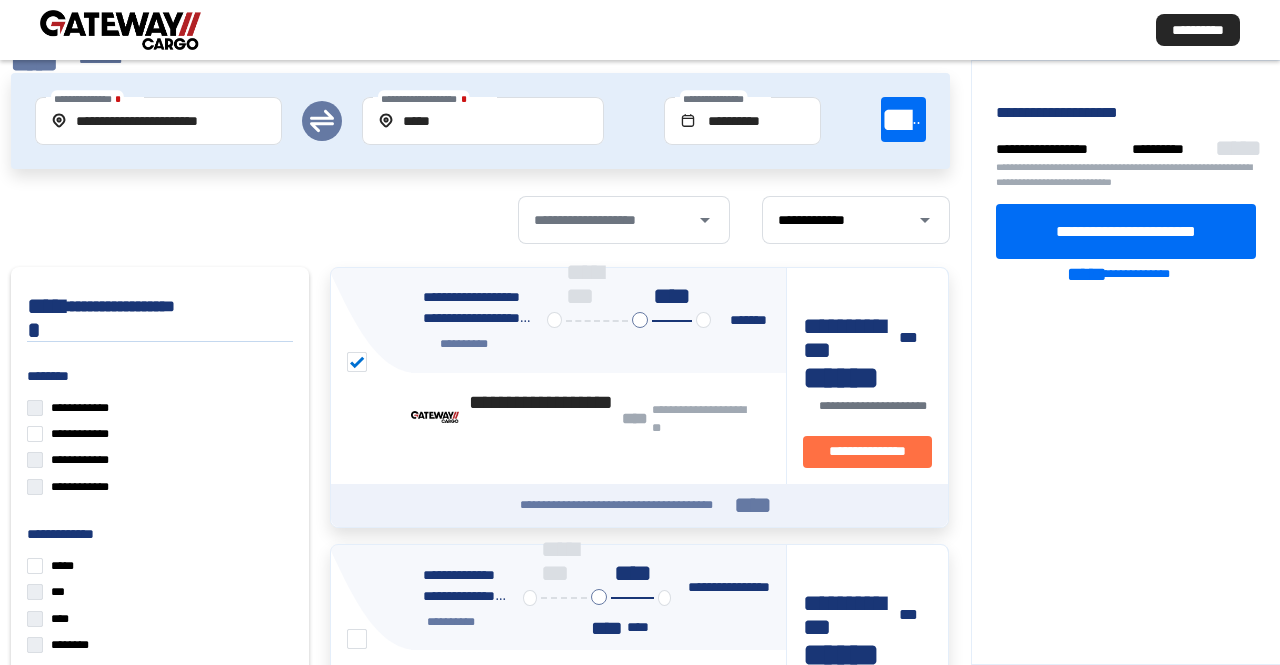 scroll, scrollTop: 152, scrollLeft: 0, axis: vertical 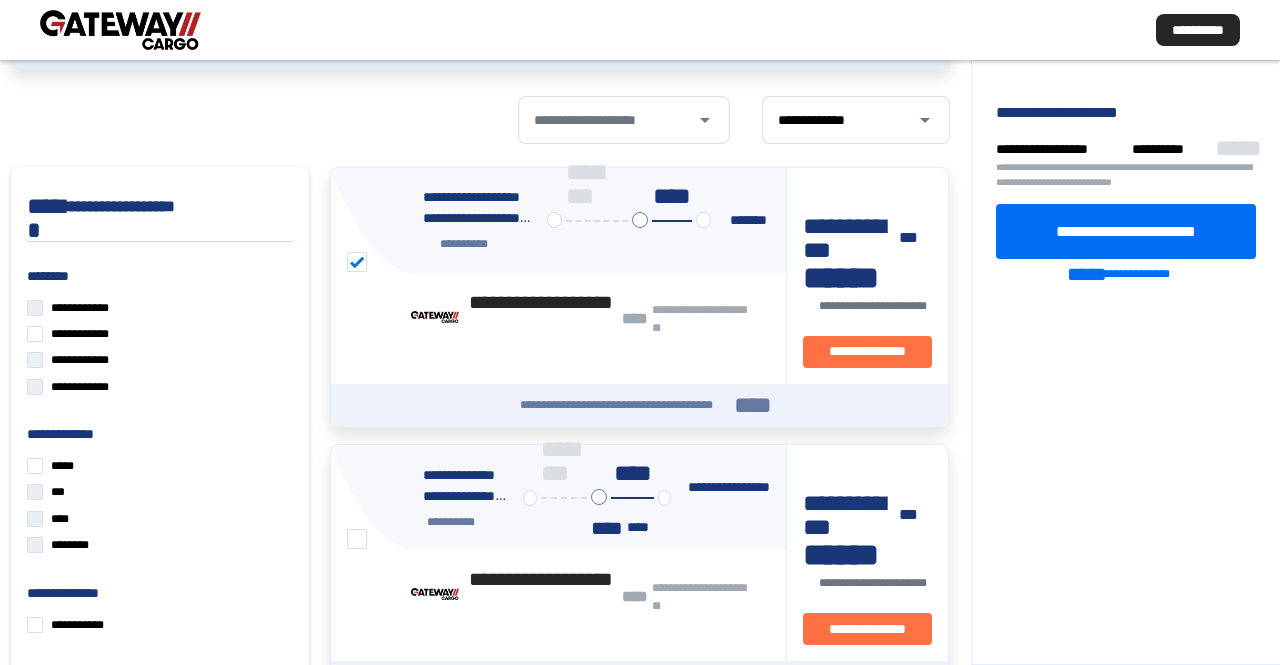 click at bounding box center [357, 539] 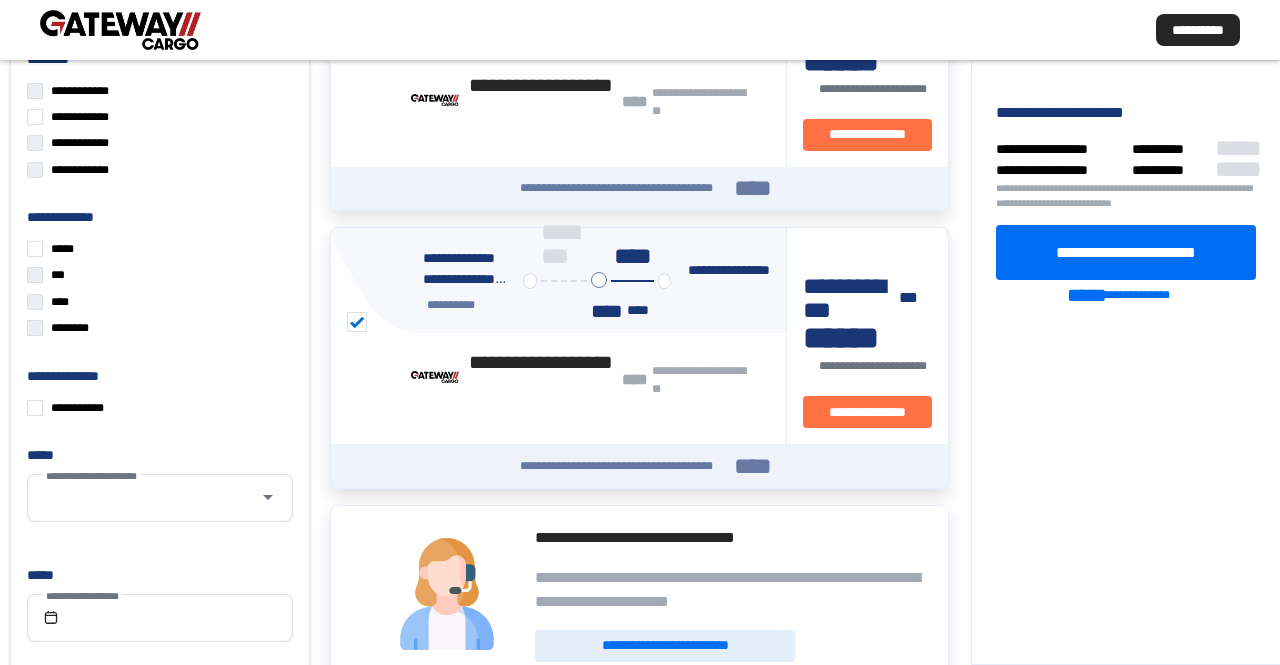 scroll, scrollTop: 374, scrollLeft: 0, axis: vertical 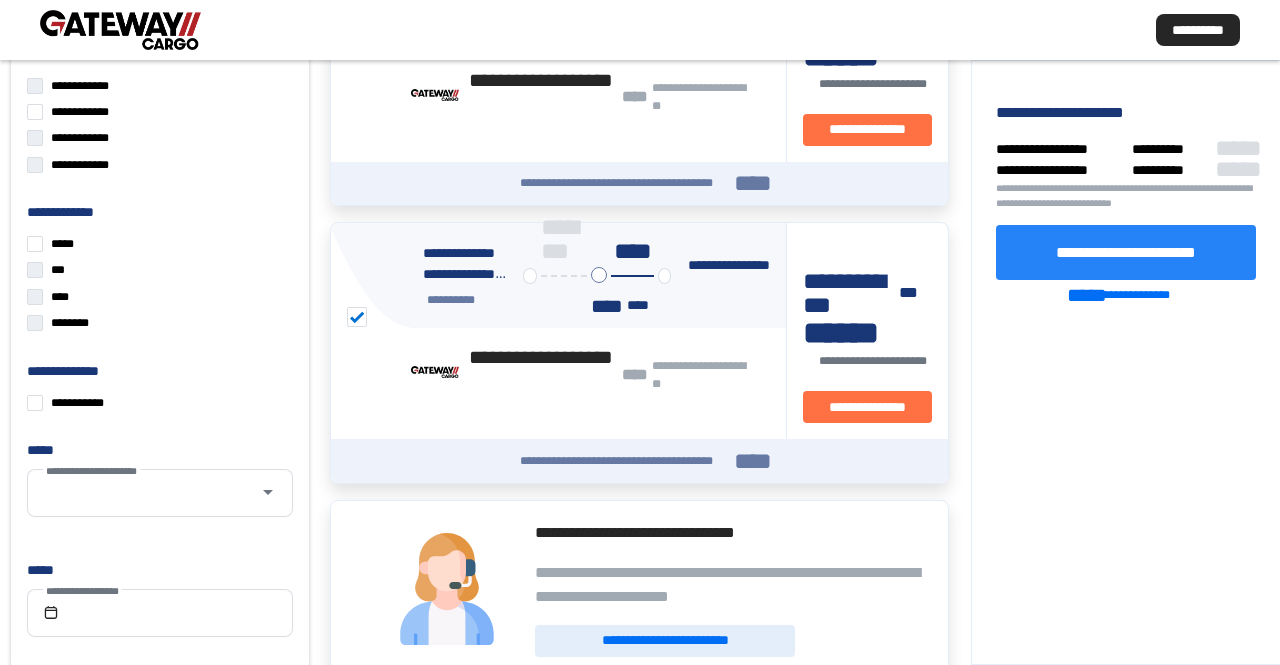 click on "**********" 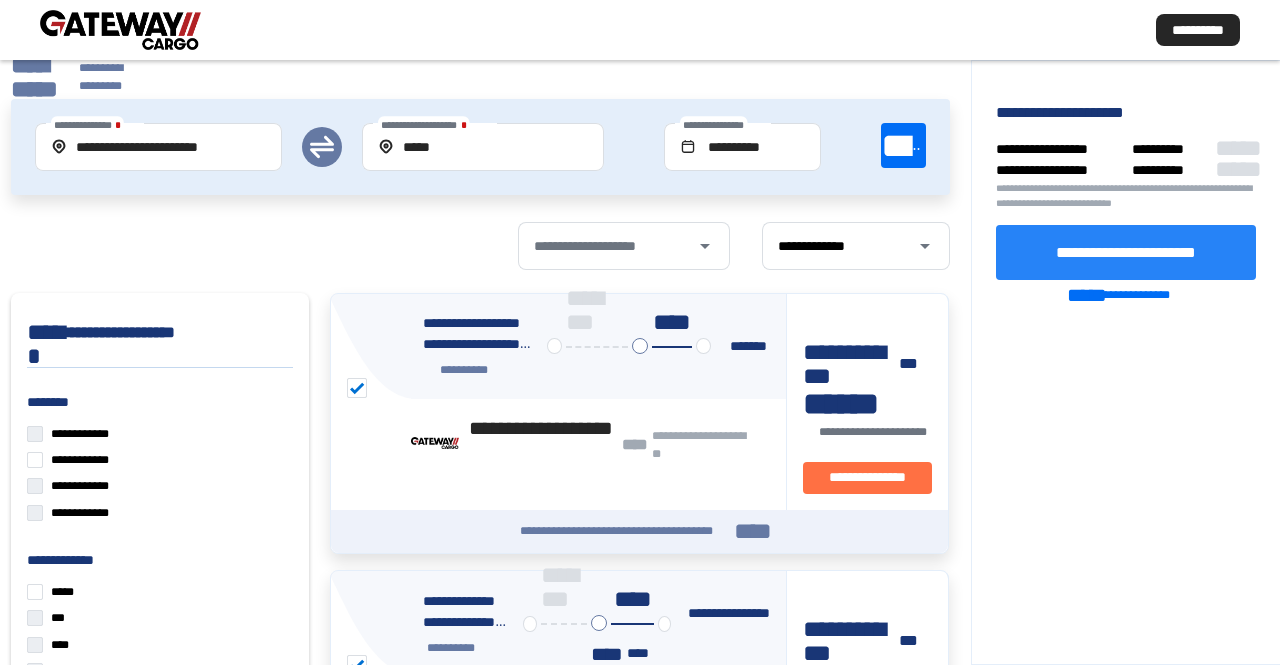 scroll, scrollTop: 0, scrollLeft: 0, axis: both 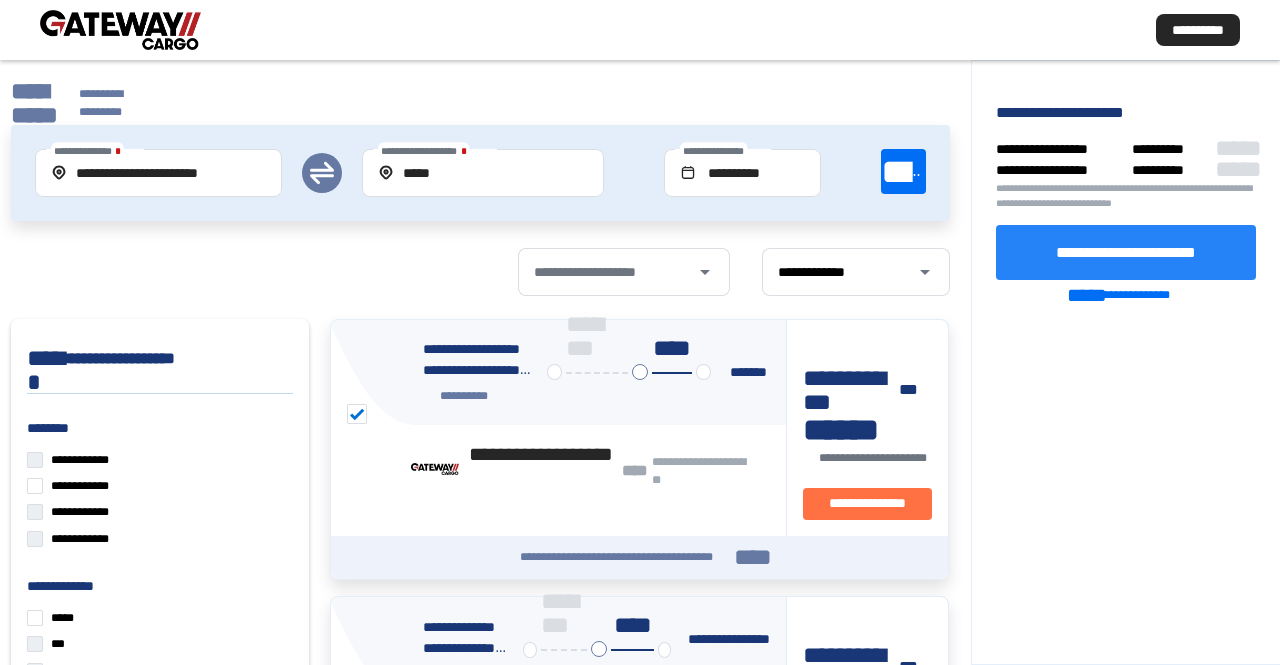 click on "**********" 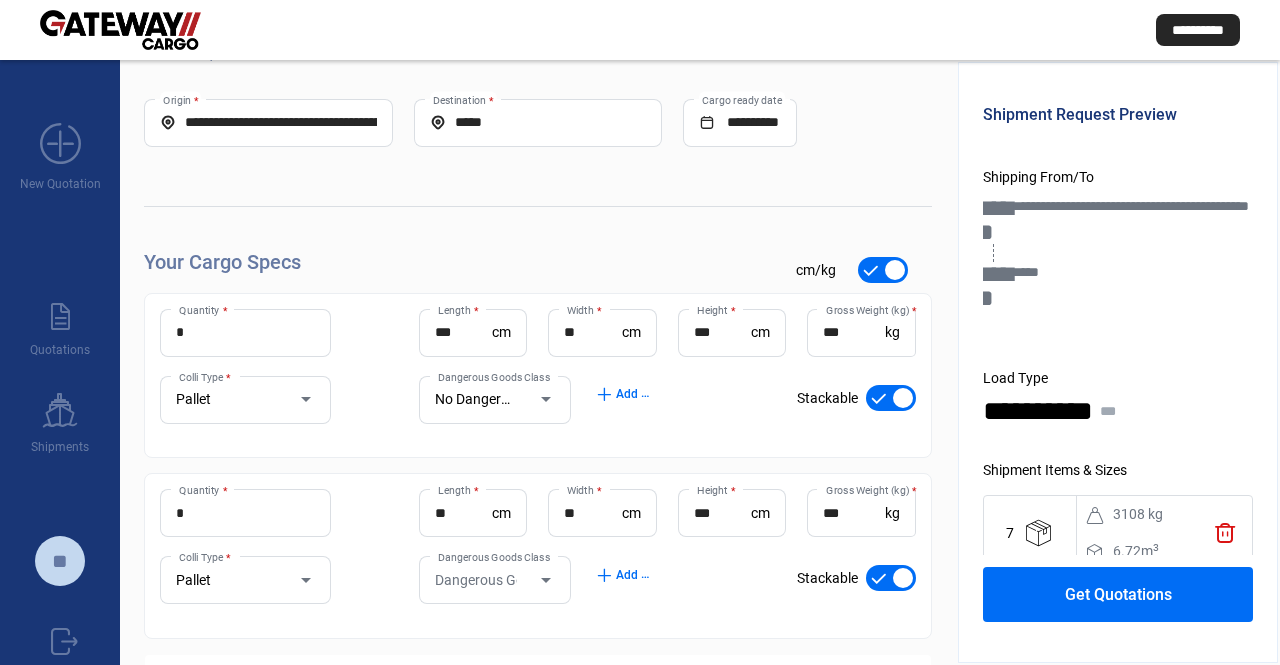 scroll, scrollTop: 157, scrollLeft: 0, axis: vertical 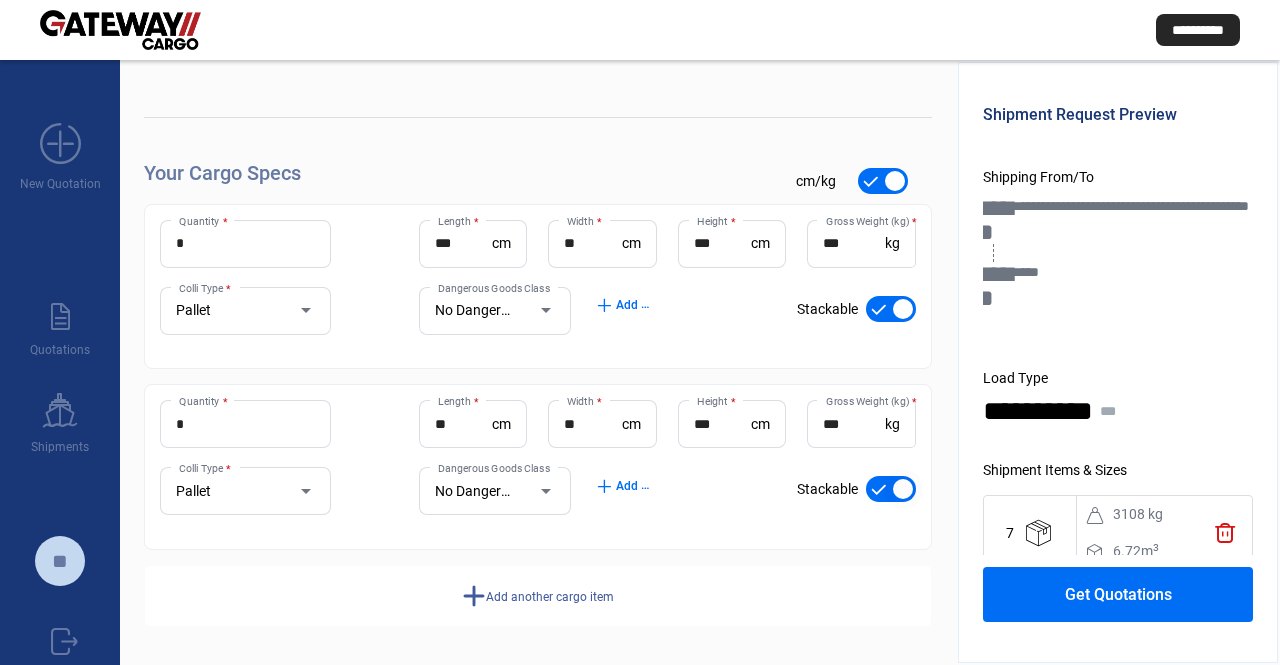 click at bounding box center [891, 489] 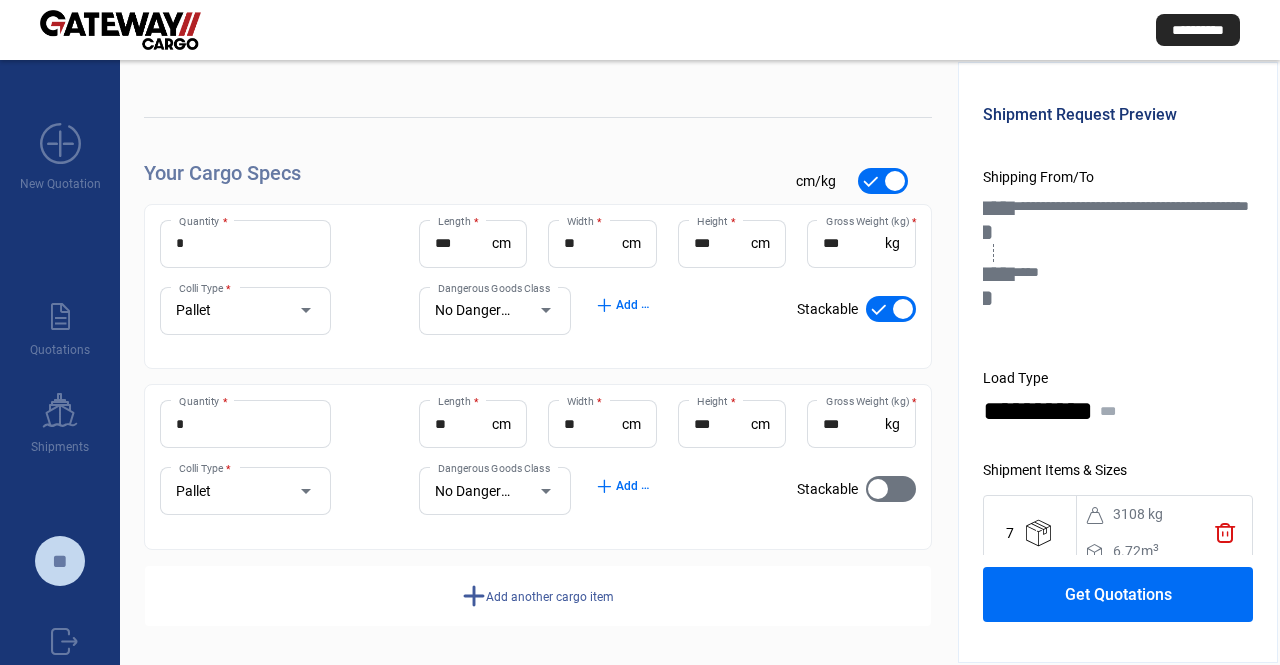 click at bounding box center (891, 309) 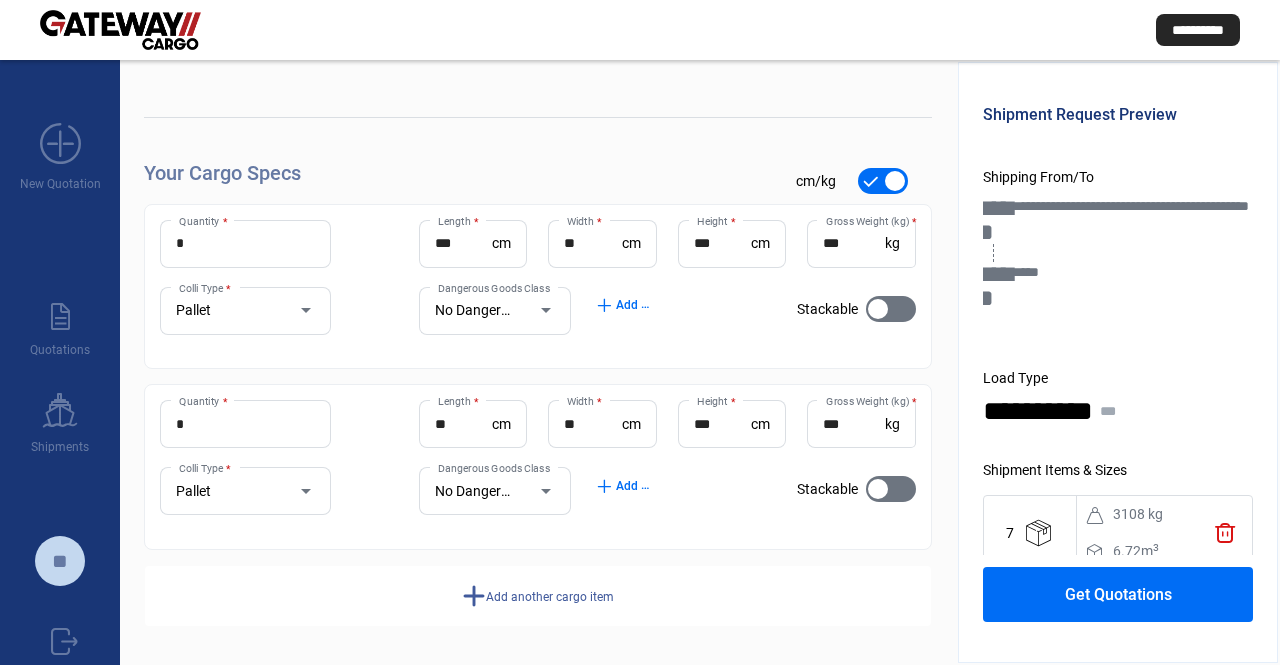 click on "Get Quotations" 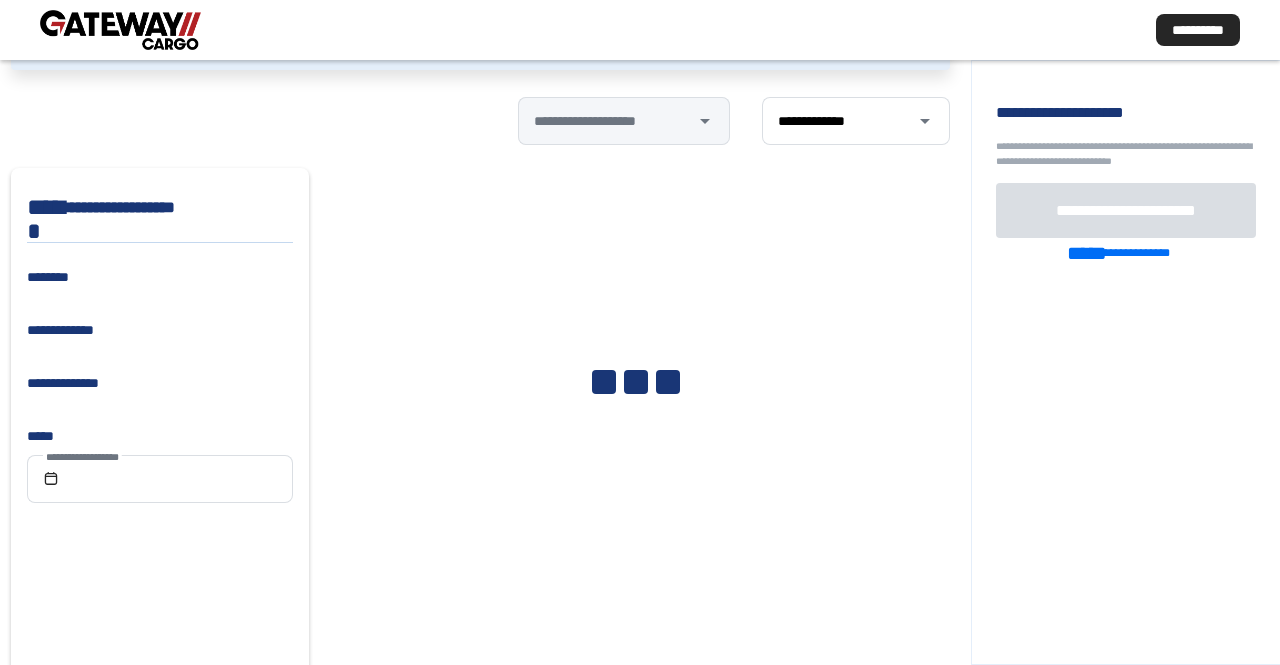 scroll, scrollTop: 152, scrollLeft: 0, axis: vertical 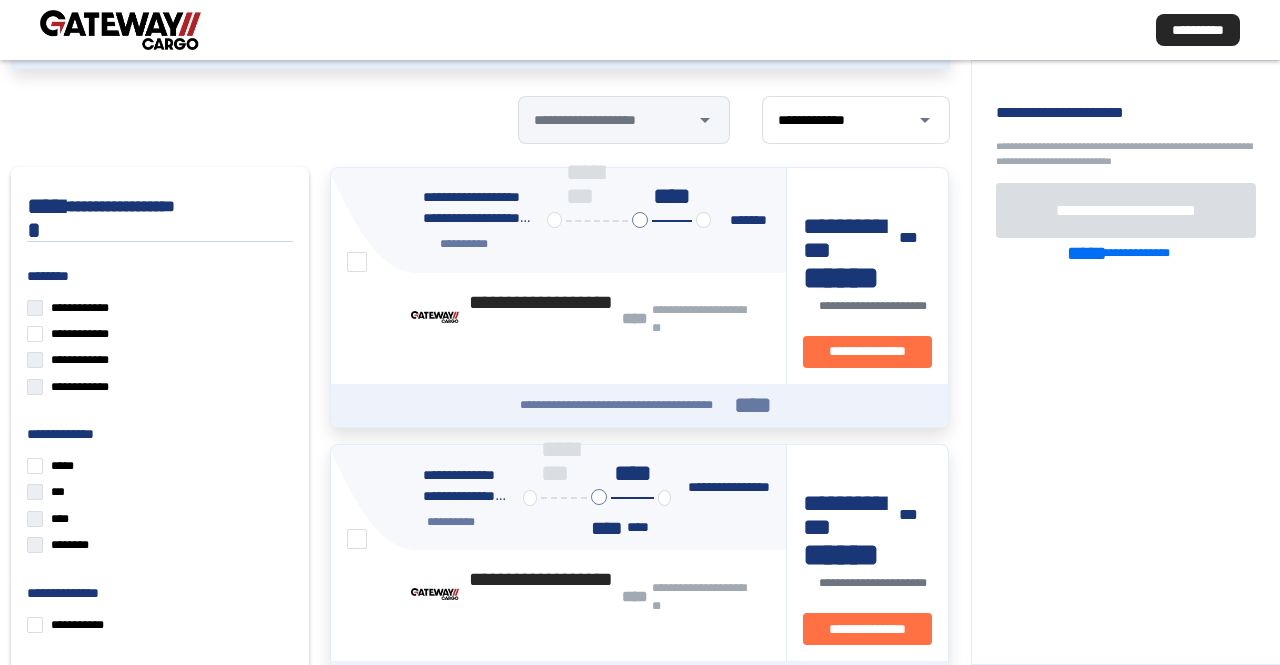 click at bounding box center (357, 262) 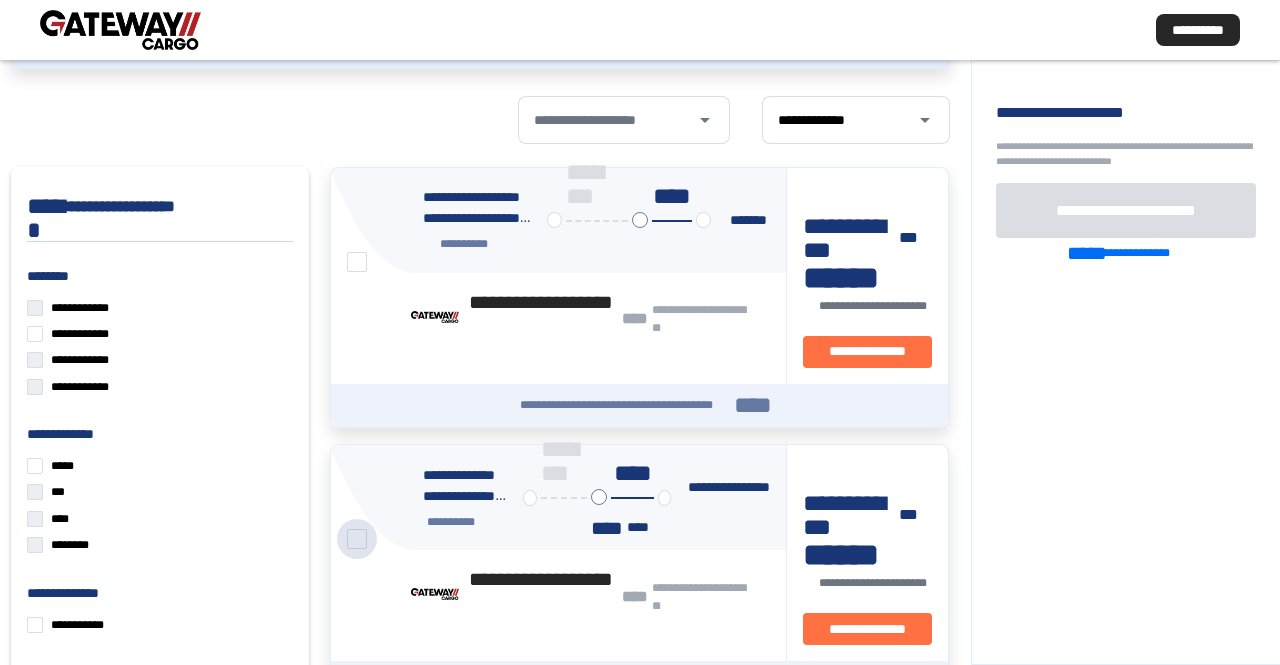 click at bounding box center [357, 539] 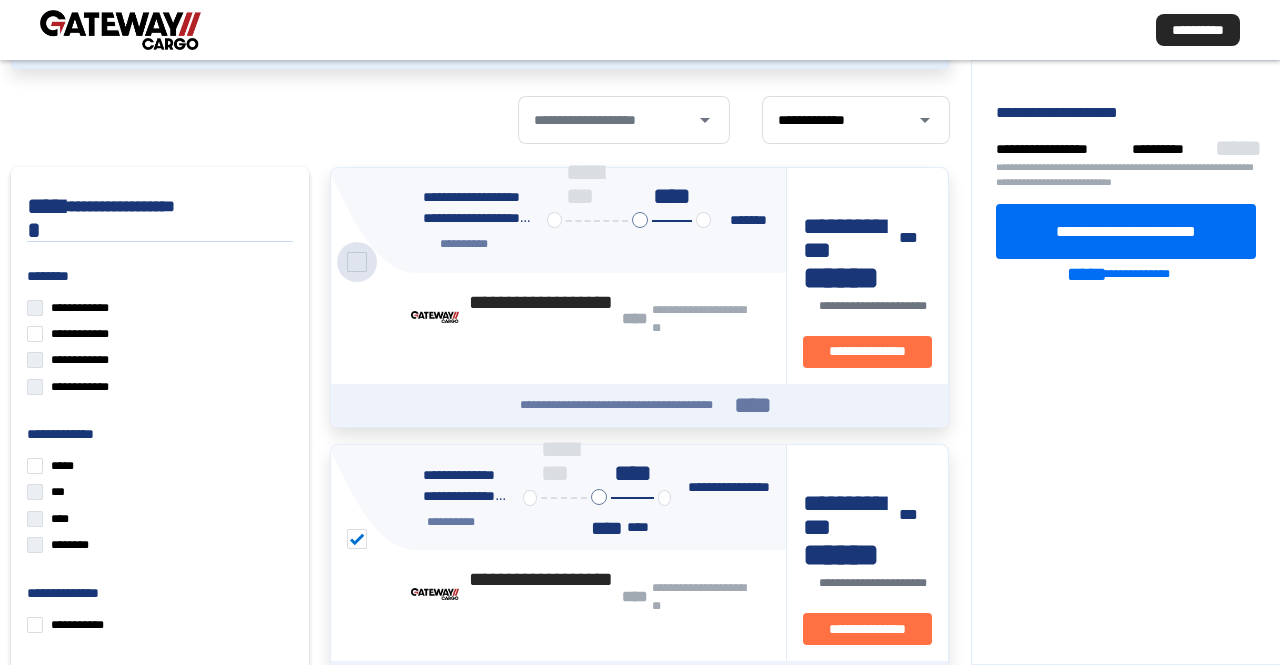 click at bounding box center (357, 262) 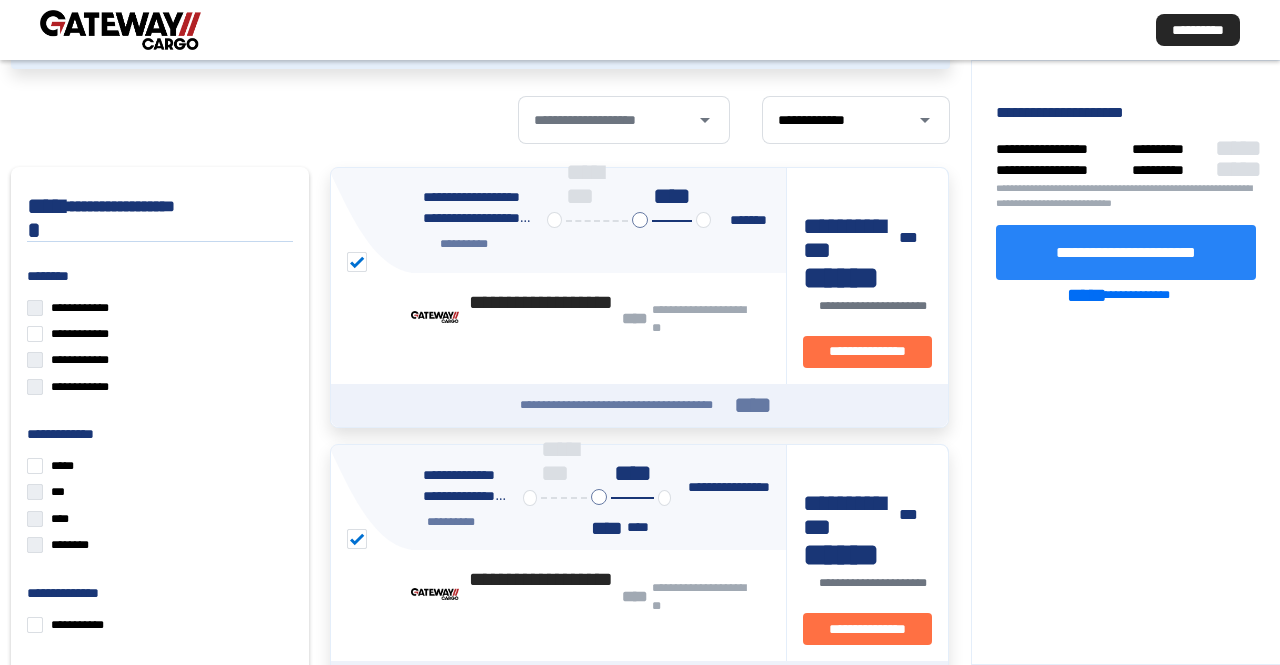 click on "**********" 